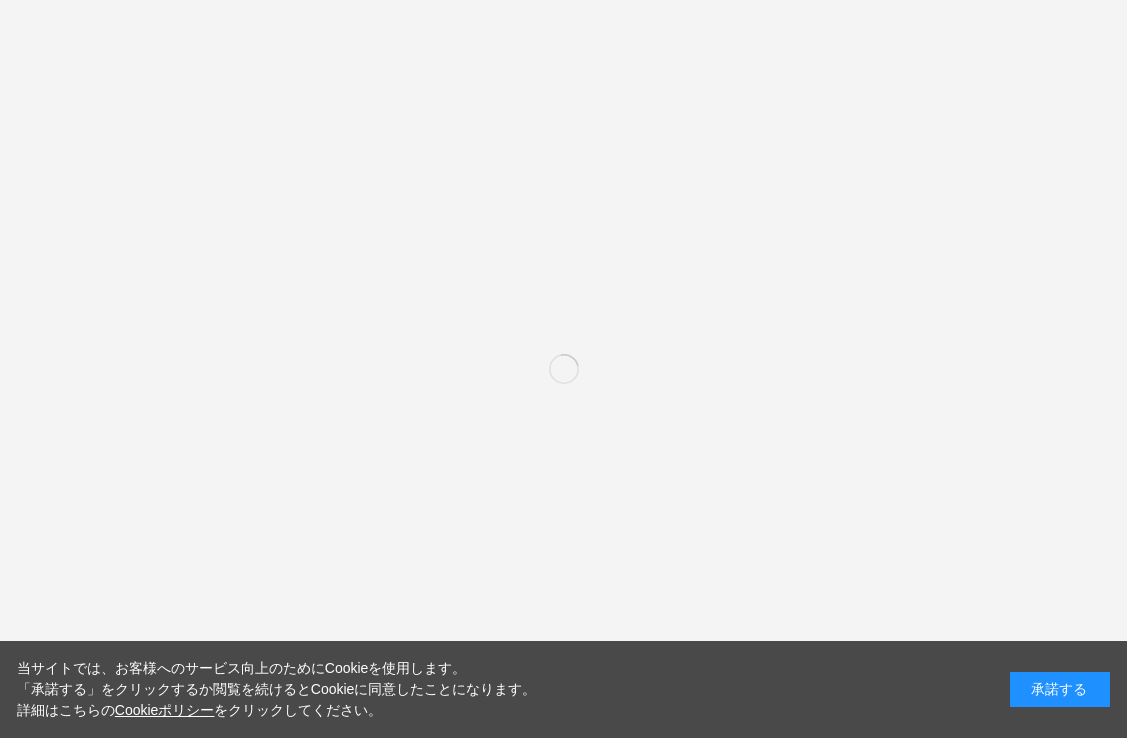scroll, scrollTop: 0, scrollLeft: 0, axis: both 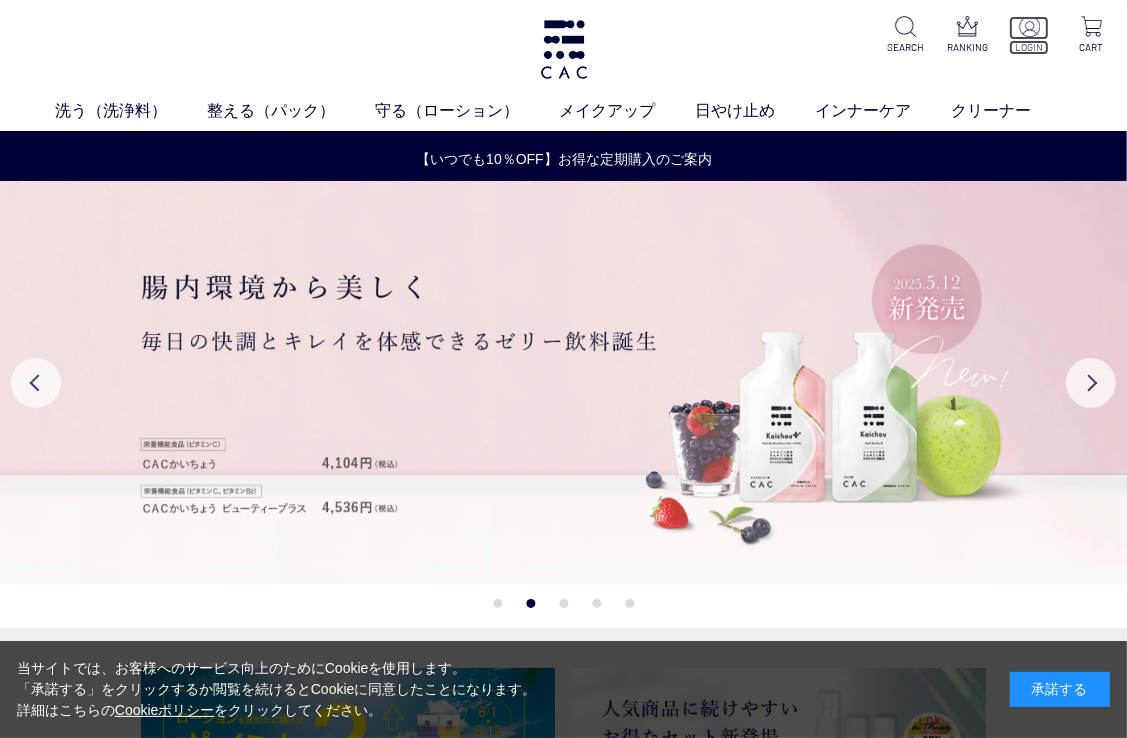 click at bounding box center (1029, 28) 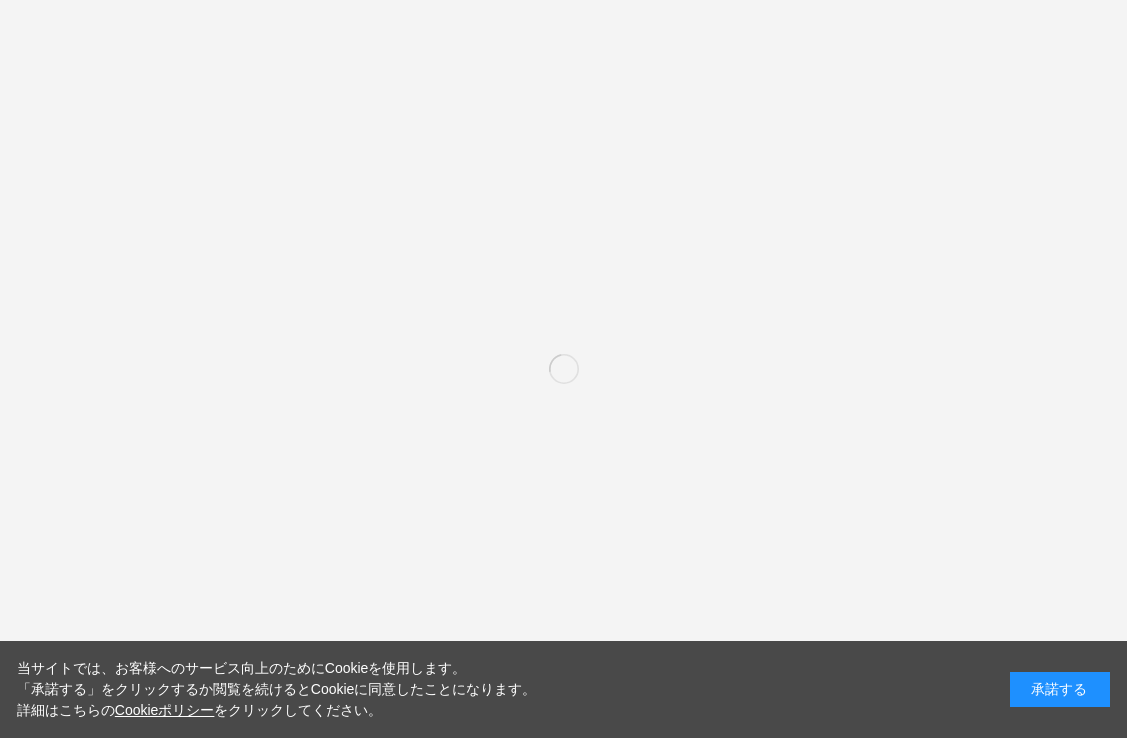 scroll, scrollTop: 0, scrollLeft: 0, axis: both 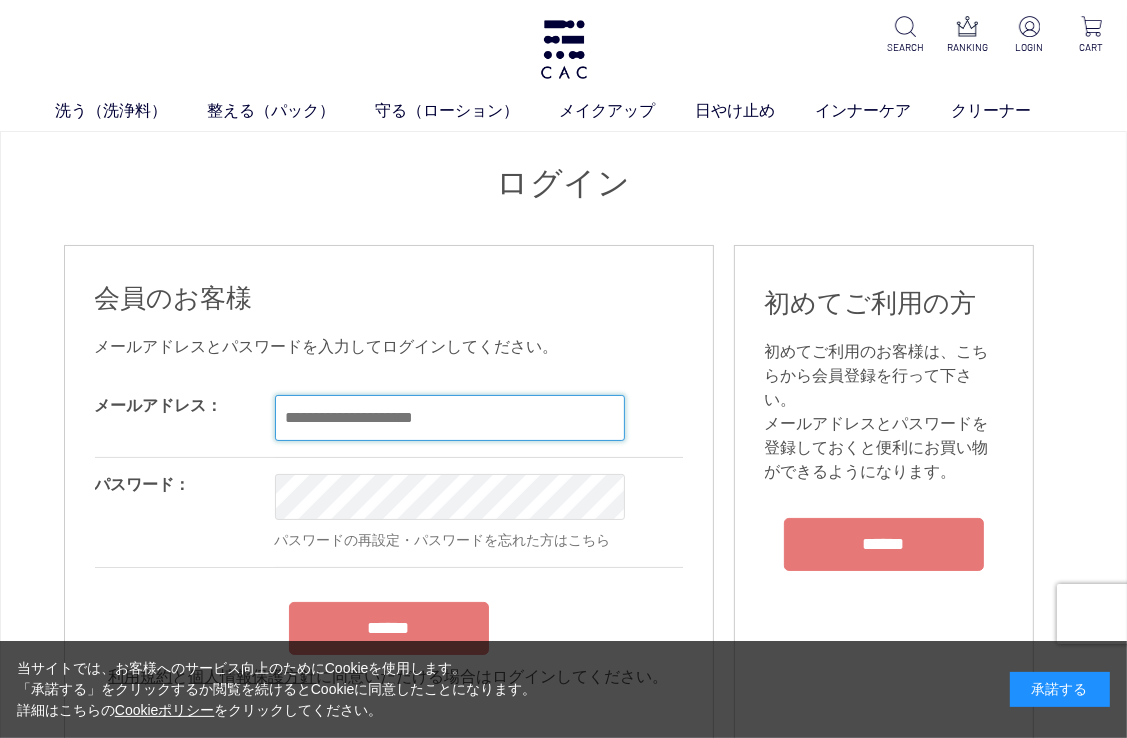 type on "**********" 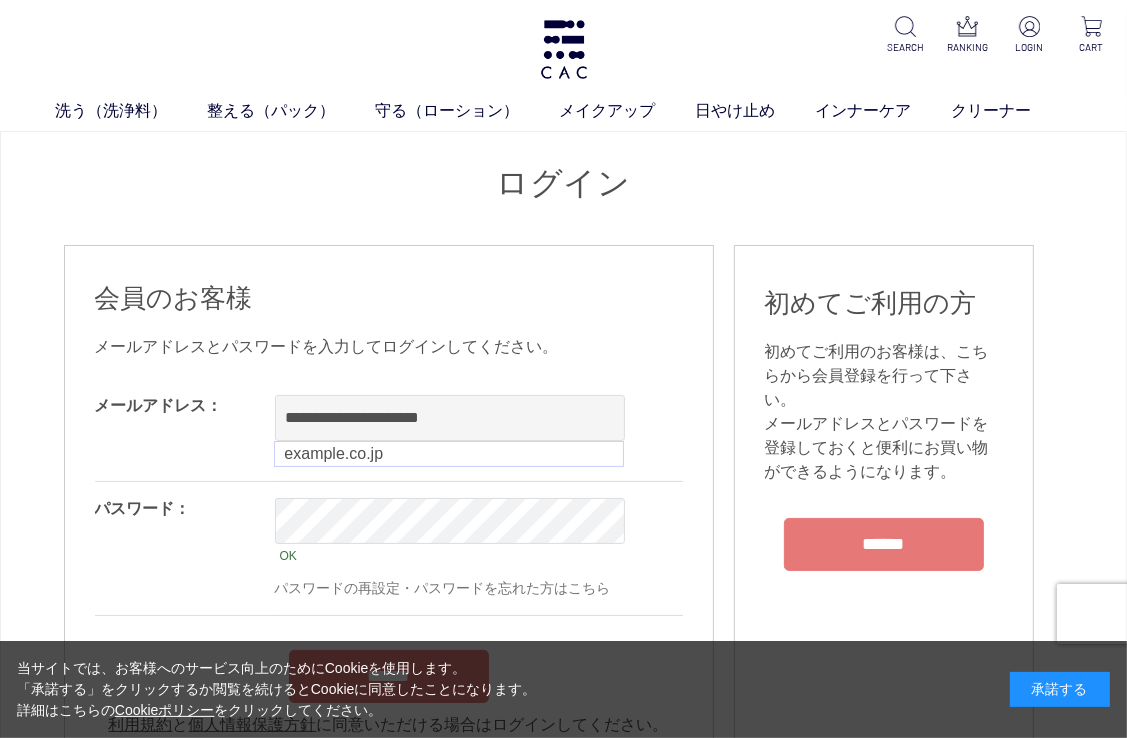 click on "**********" at bounding box center [389, 558] 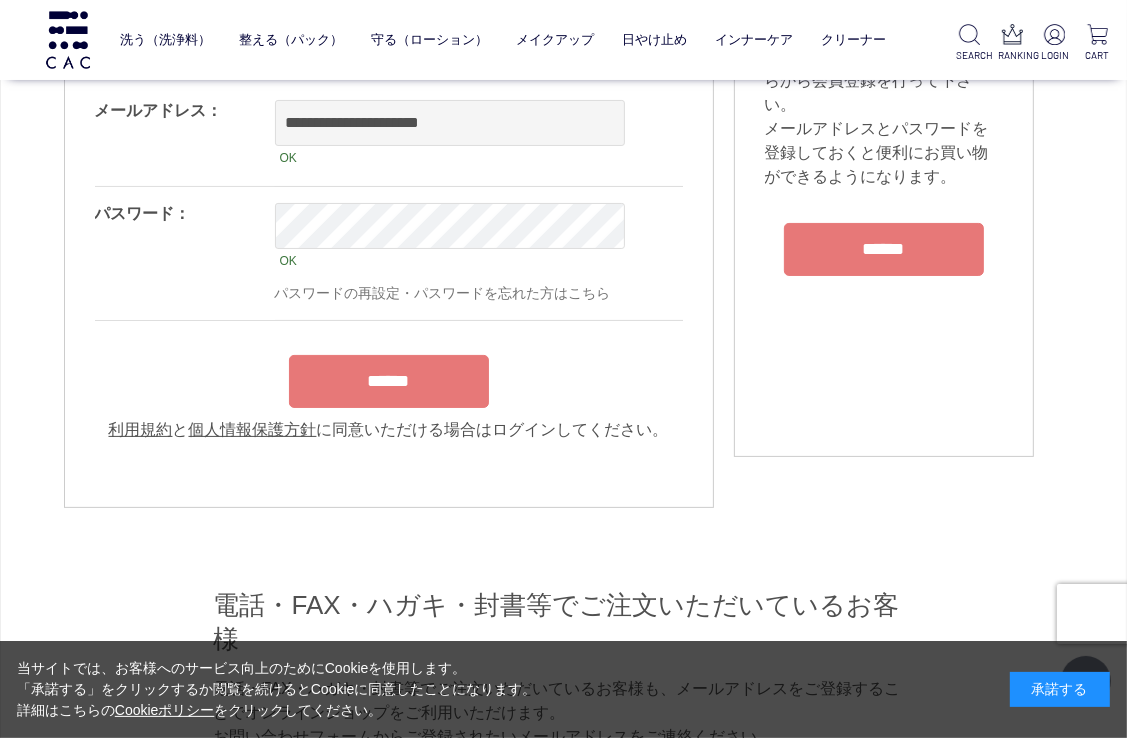scroll, scrollTop: 200, scrollLeft: 0, axis: vertical 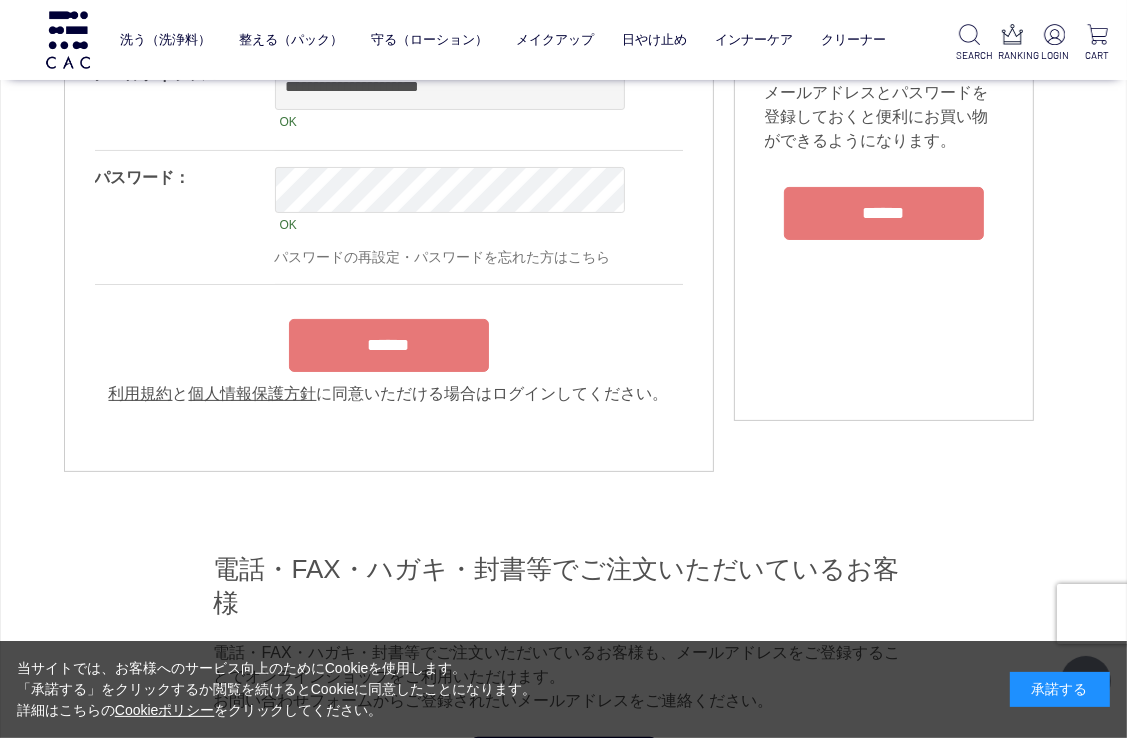 click on "******" at bounding box center (389, 345) 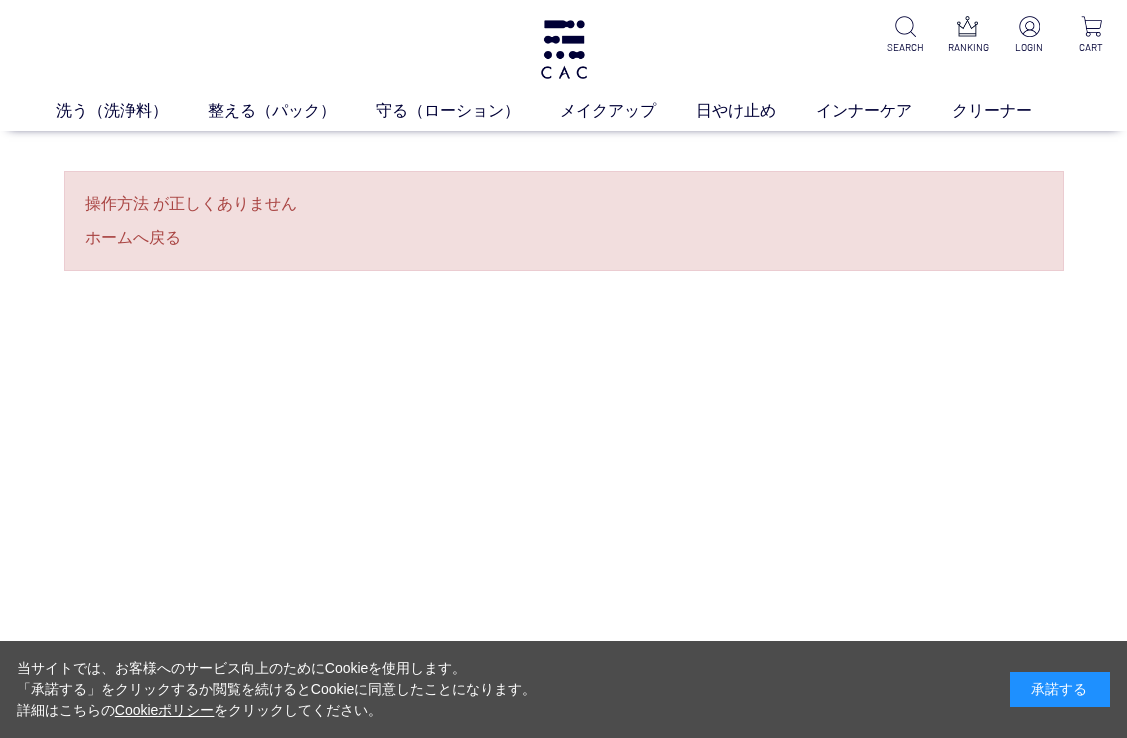 scroll, scrollTop: 0, scrollLeft: 0, axis: both 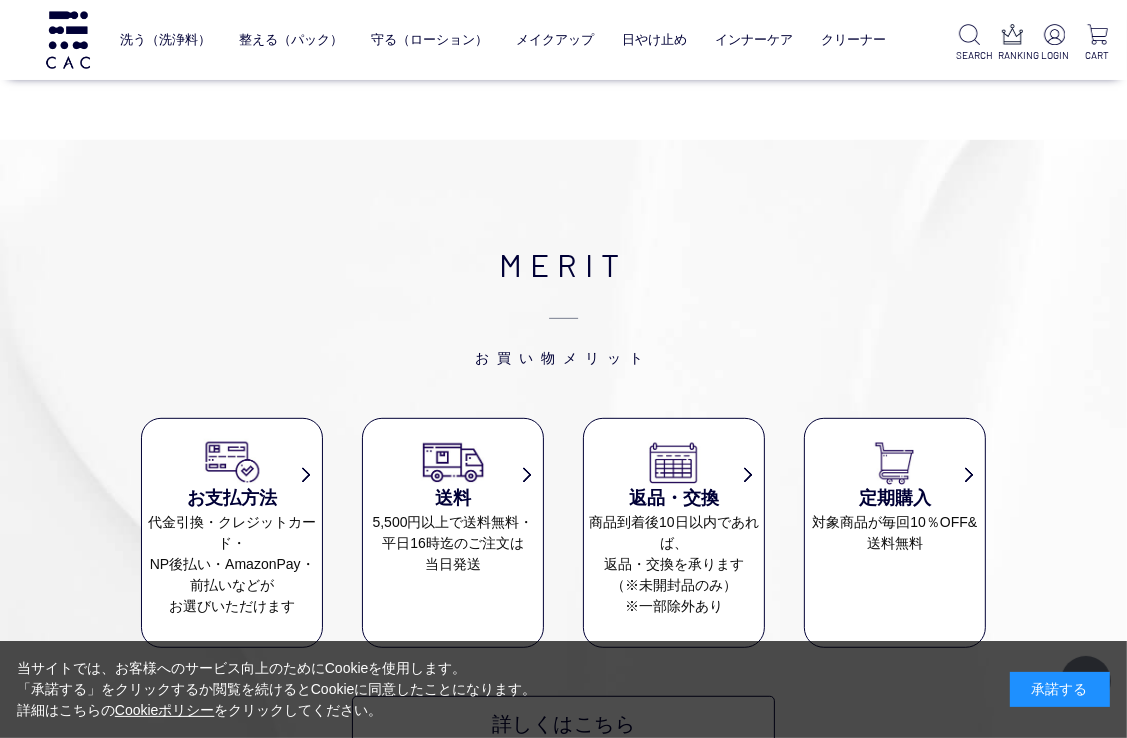 click on "承諾する" at bounding box center (1060, 689) 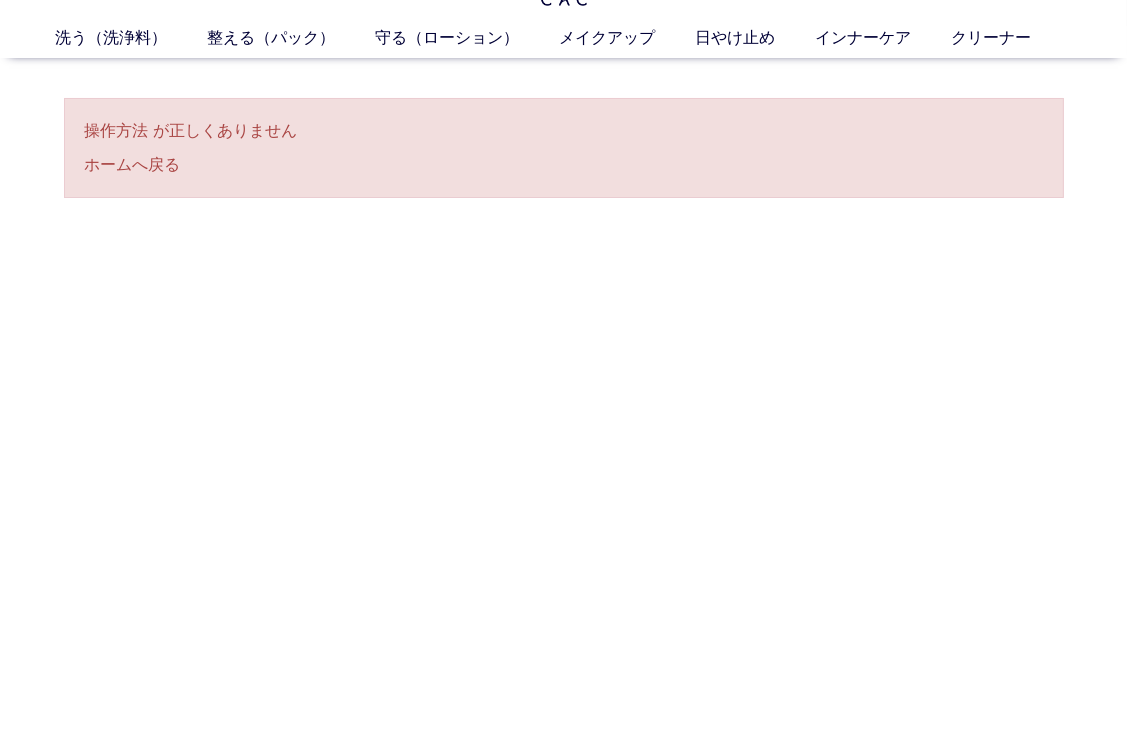 scroll, scrollTop: 0, scrollLeft: 0, axis: both 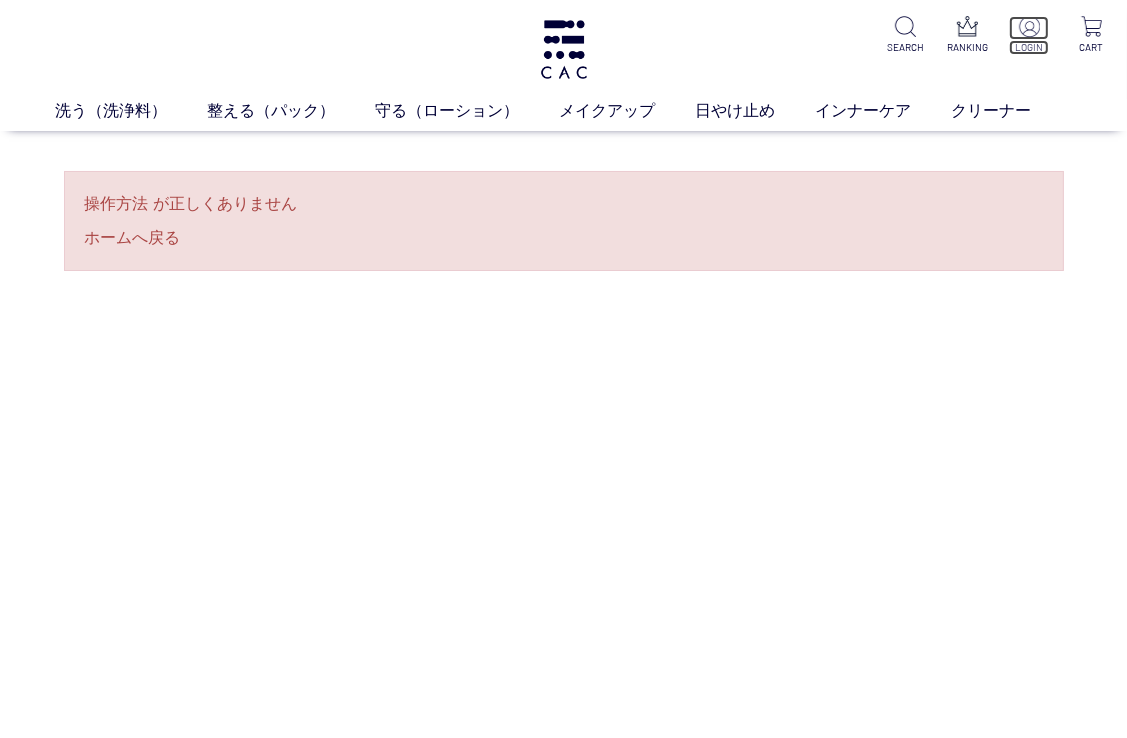 click at bounding box center (1029, 26) 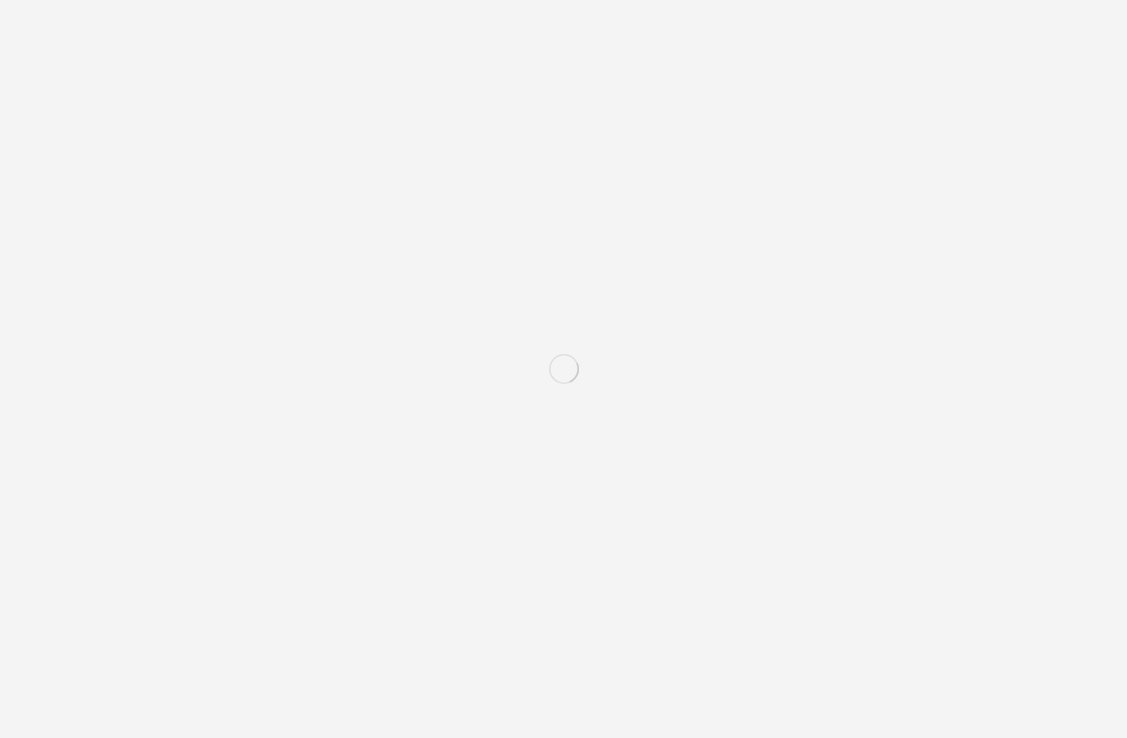 scroll, scrollTop: 0, scrollLeft: 0, axis: both 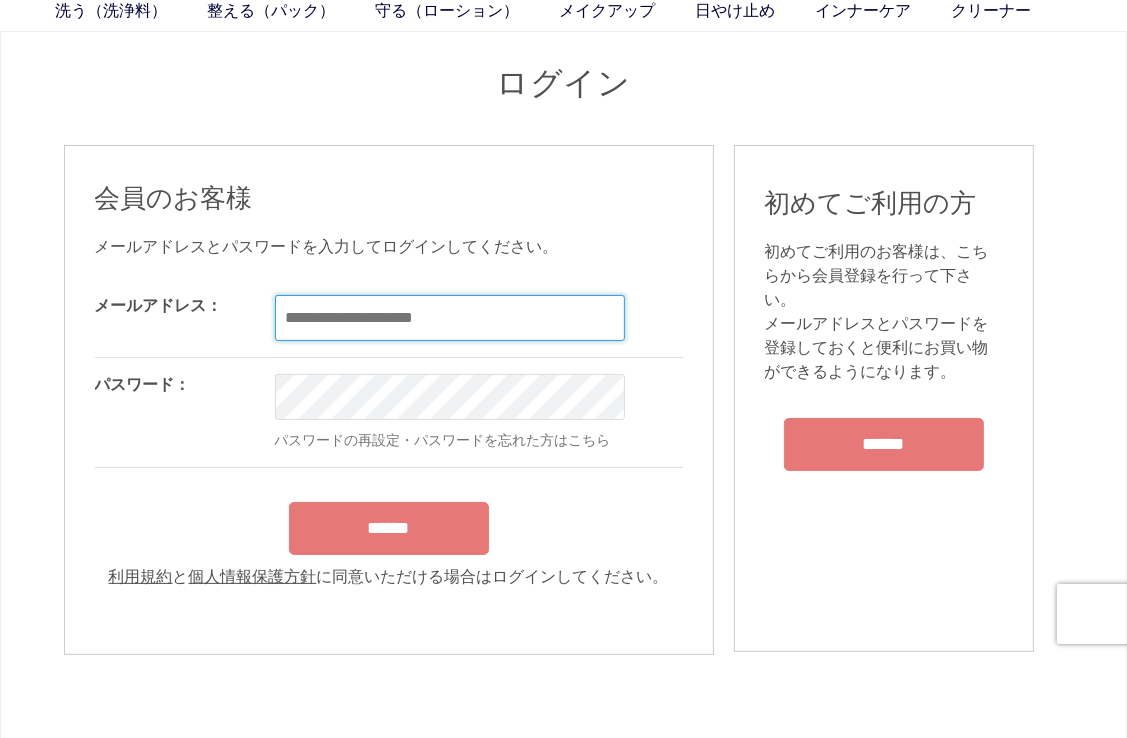type on "**********" 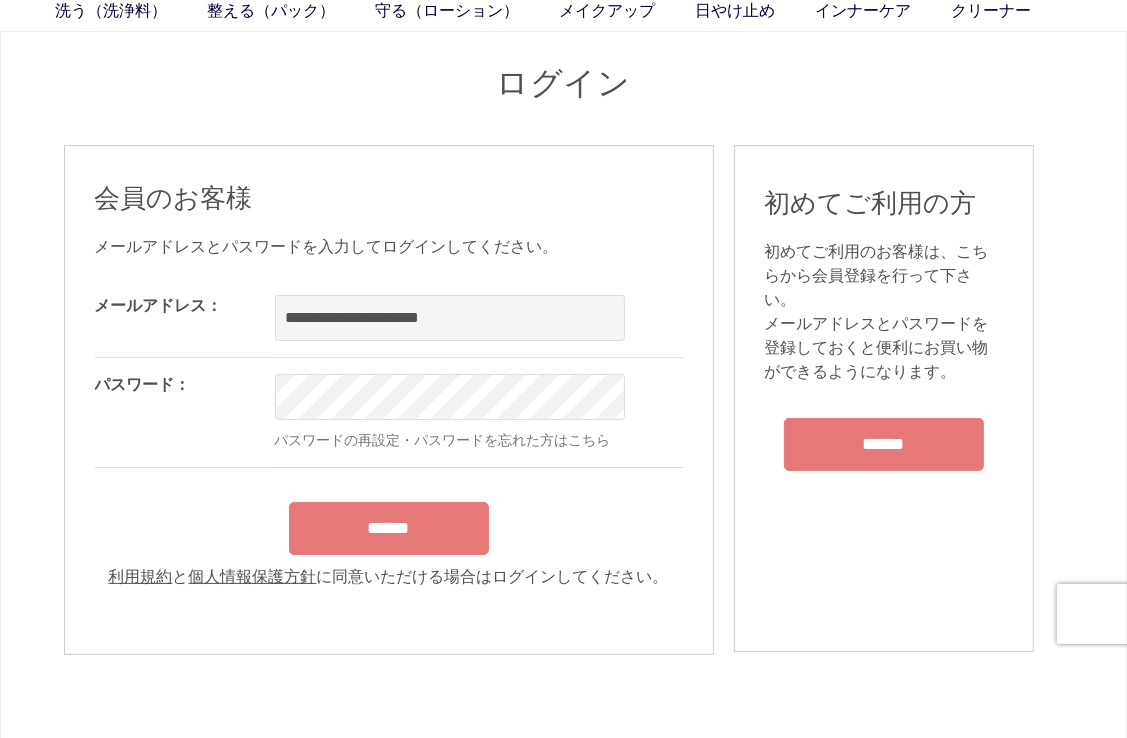 click on "**********" at bounding box center (389, 434) 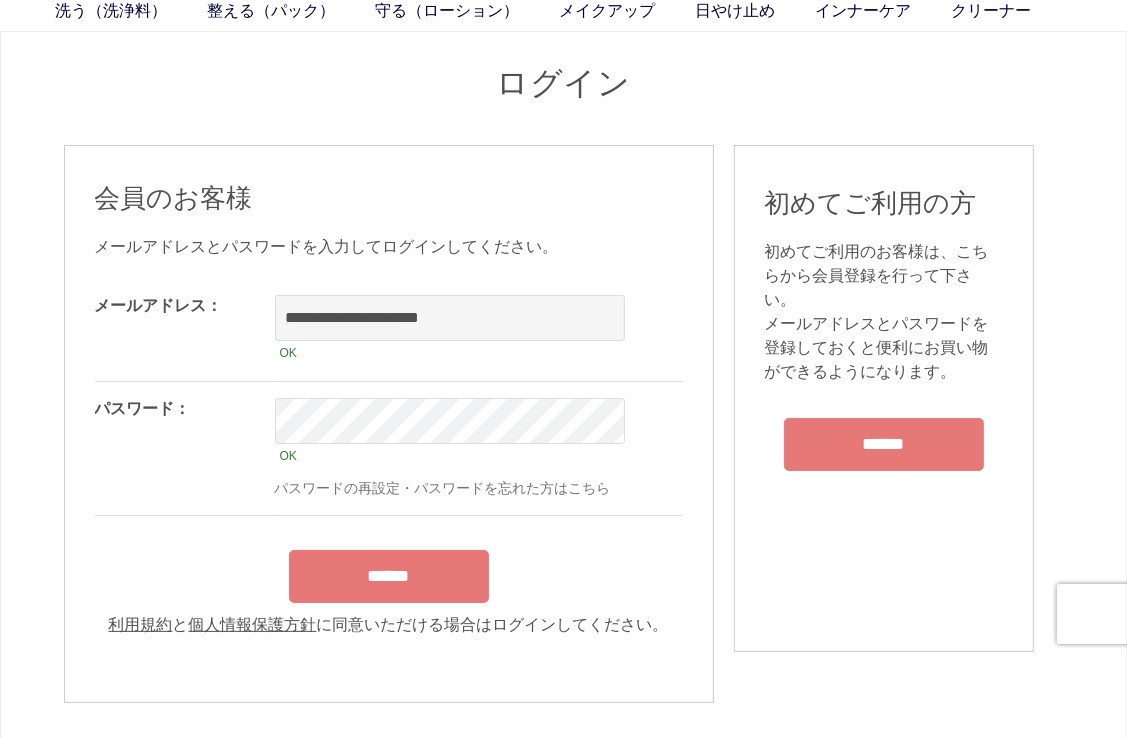click on "******" at bounding box center (389, 576) 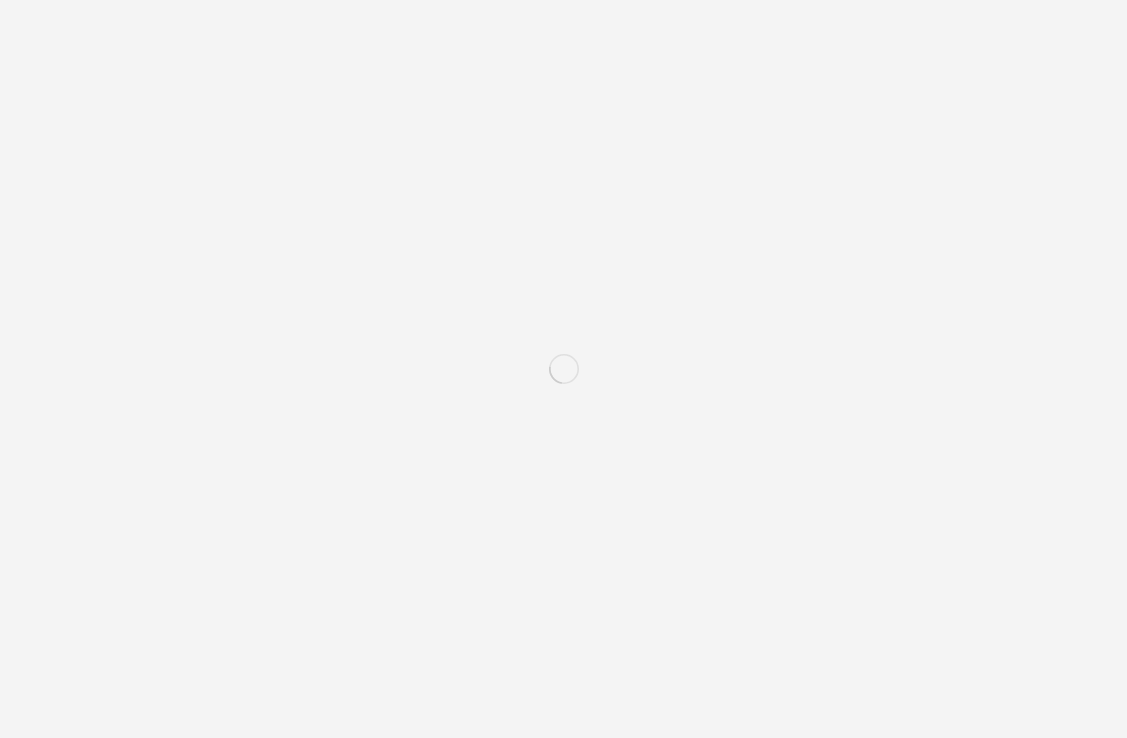 scroll, scrollTop: 0, scrollLeft: 0, axis: both 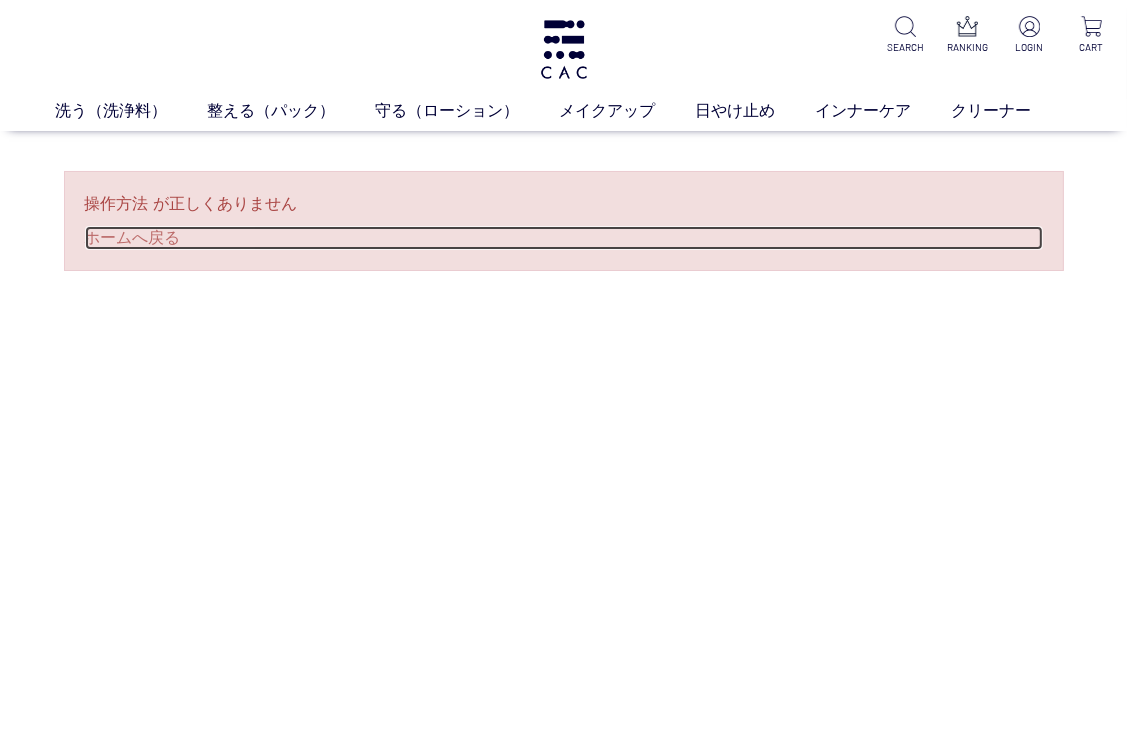 click on "ホームへ戻る" at bounding box center (564, 238) 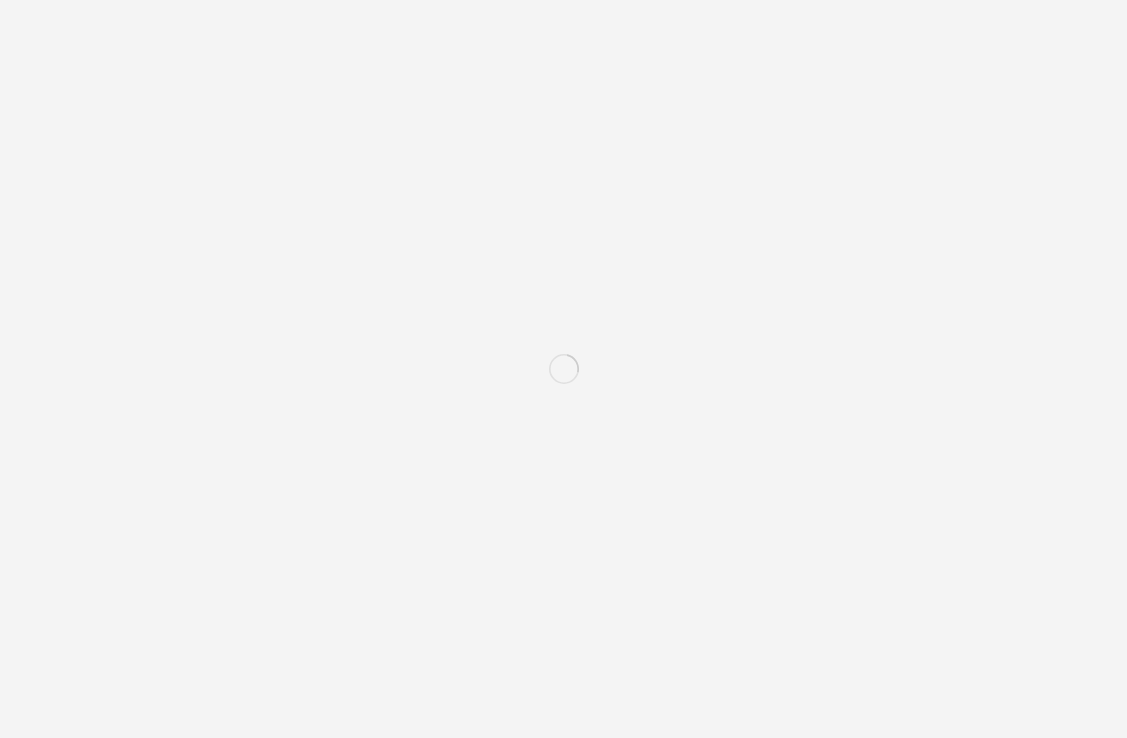 scroll, scrollTop: 0, scrollLeft: 0, axis: both 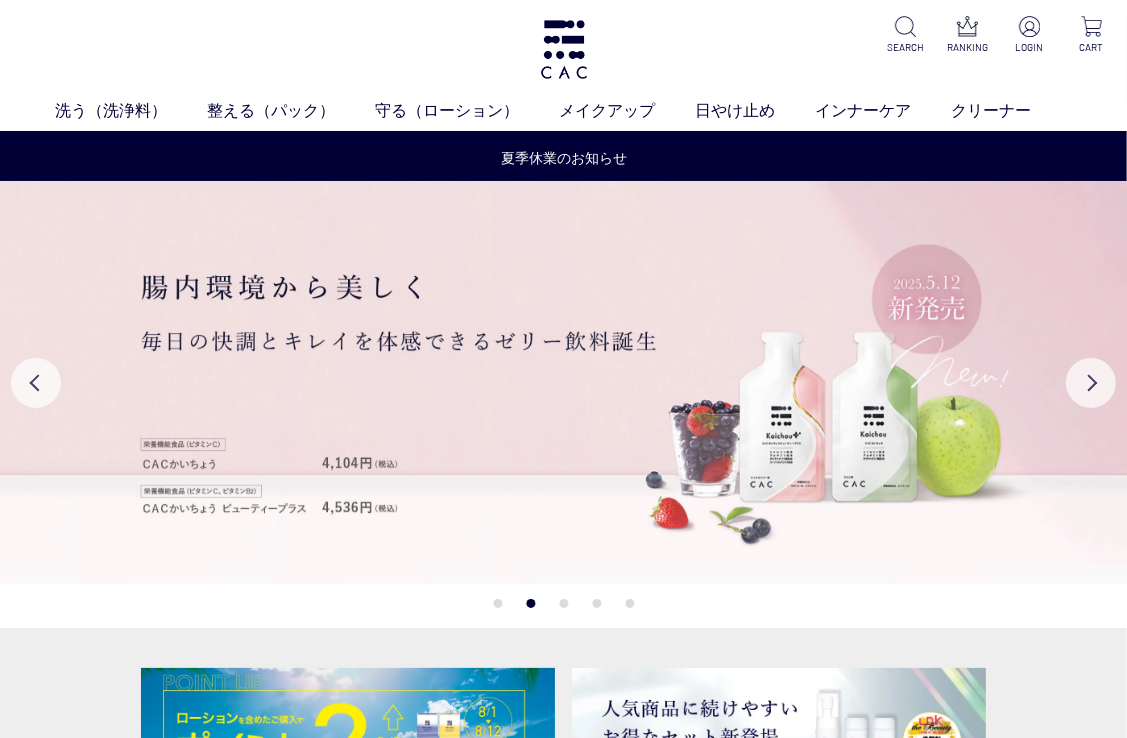 click on "1" at bounding box center [497, 603] 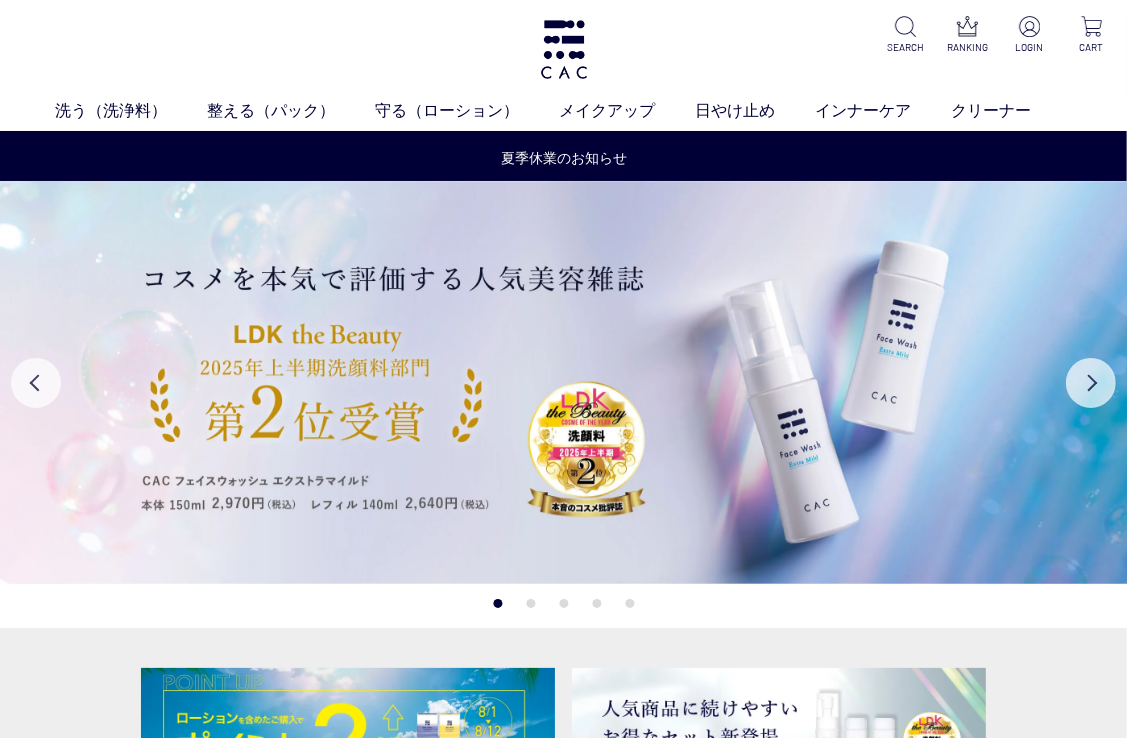 click on "2" at bounding box center [530, 603] 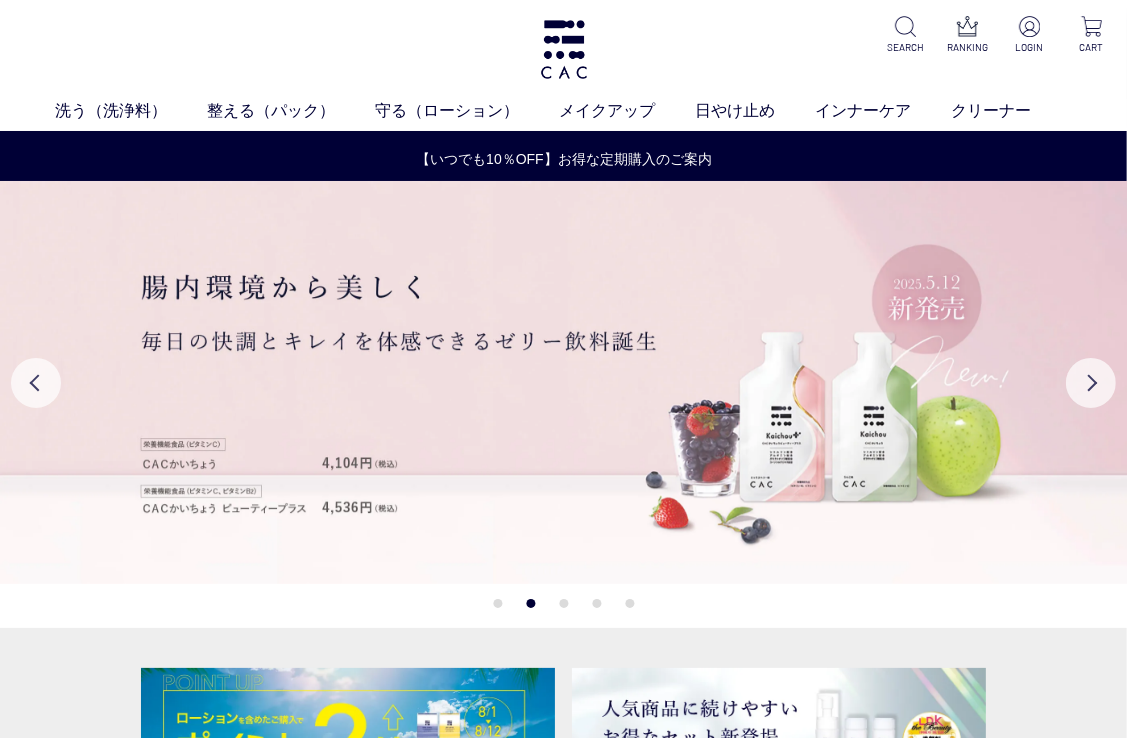 click on "3" at bounding box center (563, 603) 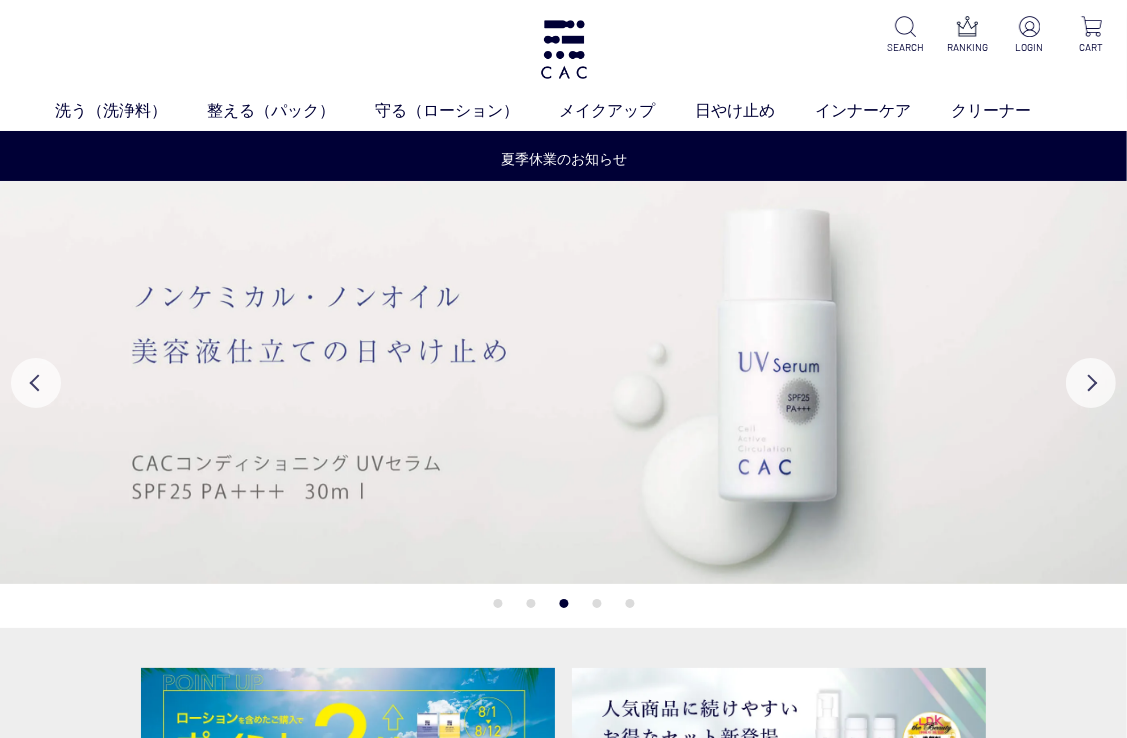 click on "4" at bounding box center [596, 603] 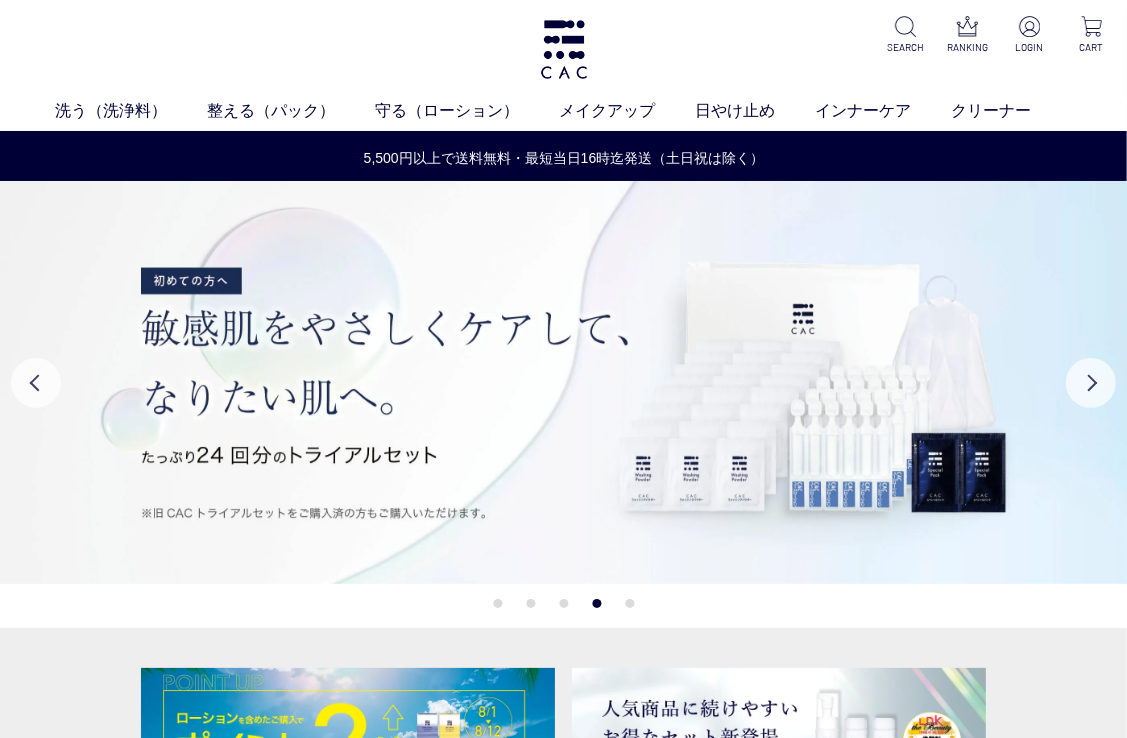 click on "5" at bounding box center (629, 603) 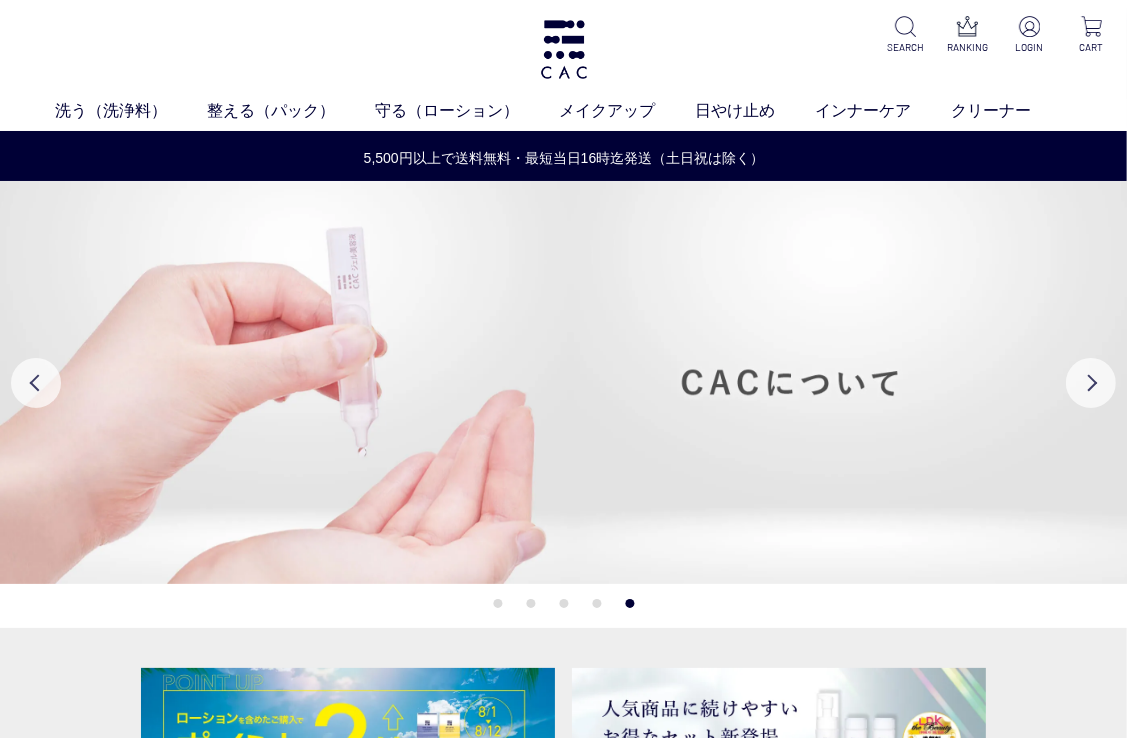 click on "3" at bounding box center [563, 603] 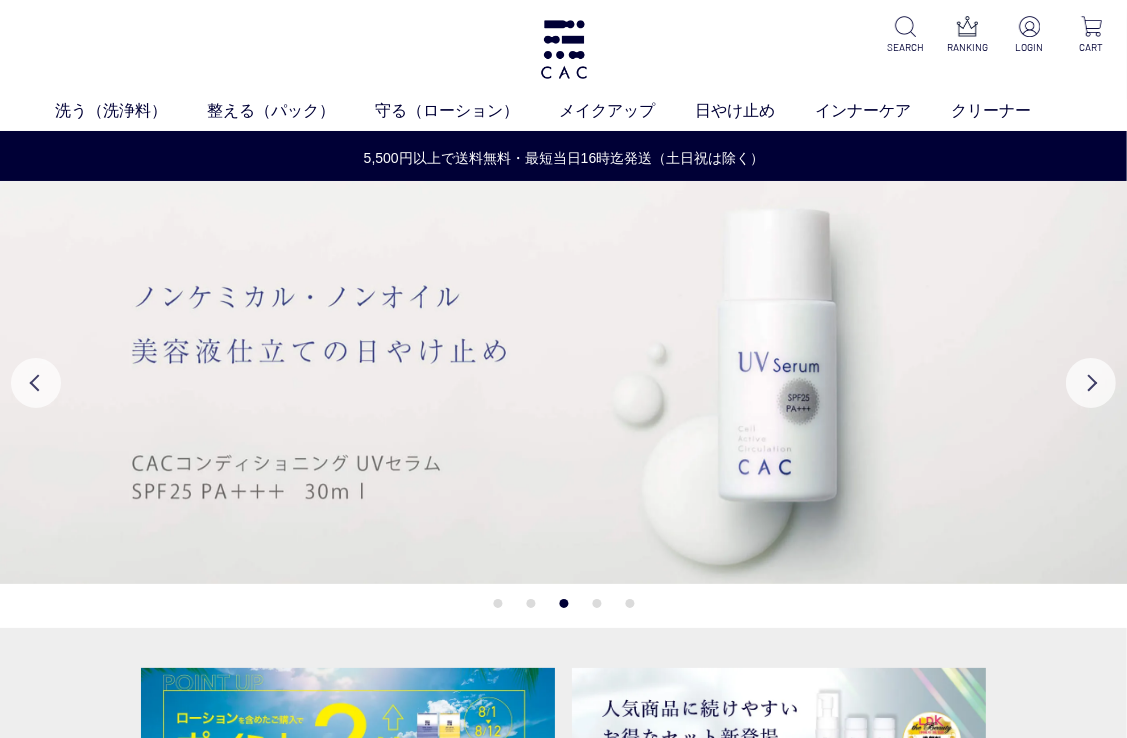 click on "2" at bounding box center (530, 603) 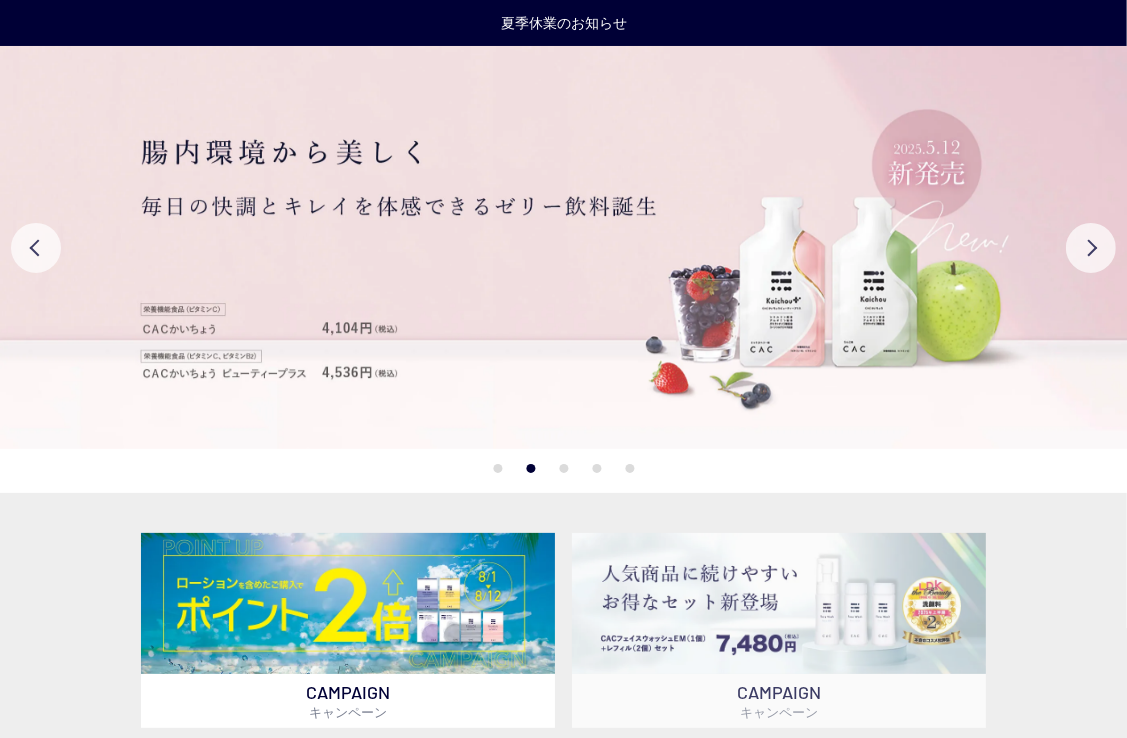 scroll, scrollTop: 100, scrollLeft: 0, axis: vertical 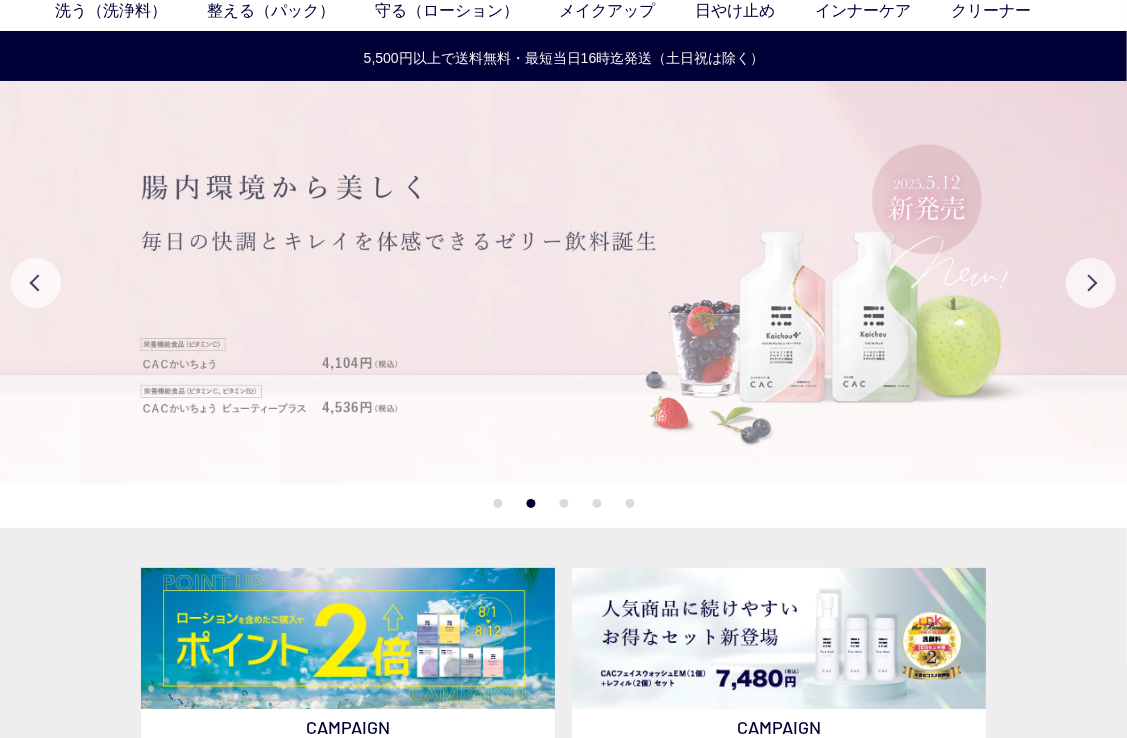 click at bounding box center [564, 282] 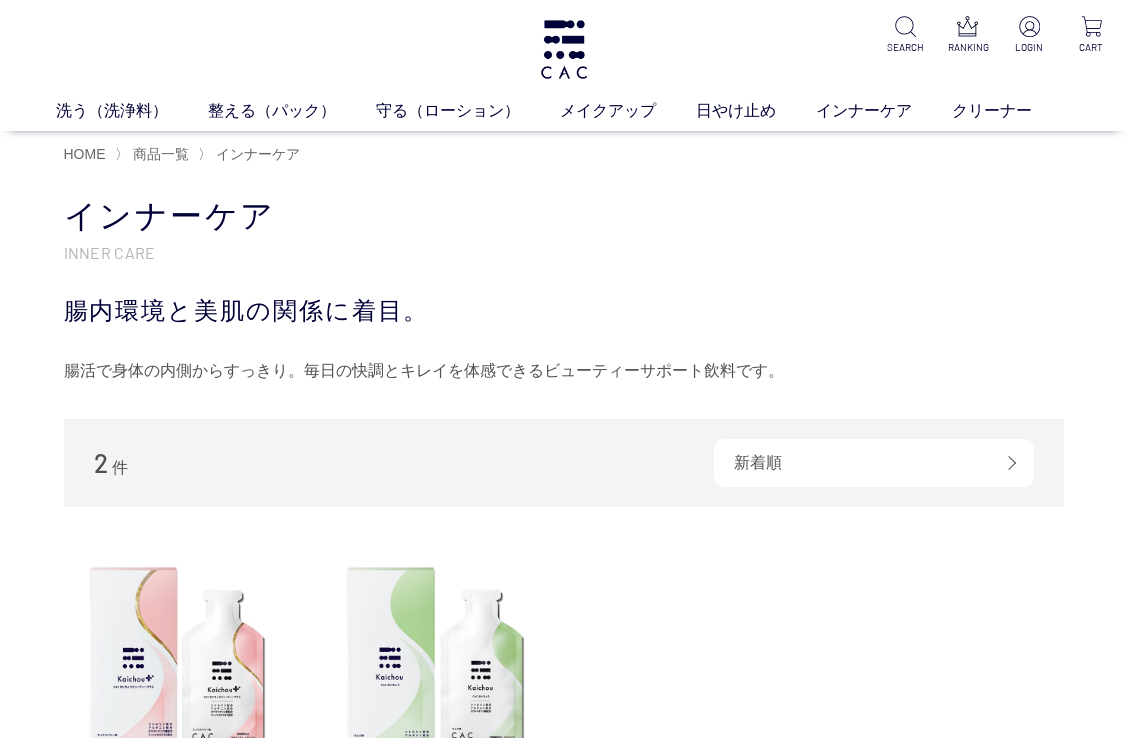 scroll, scrollTop: 0, scrollLeft: 0, axis: both 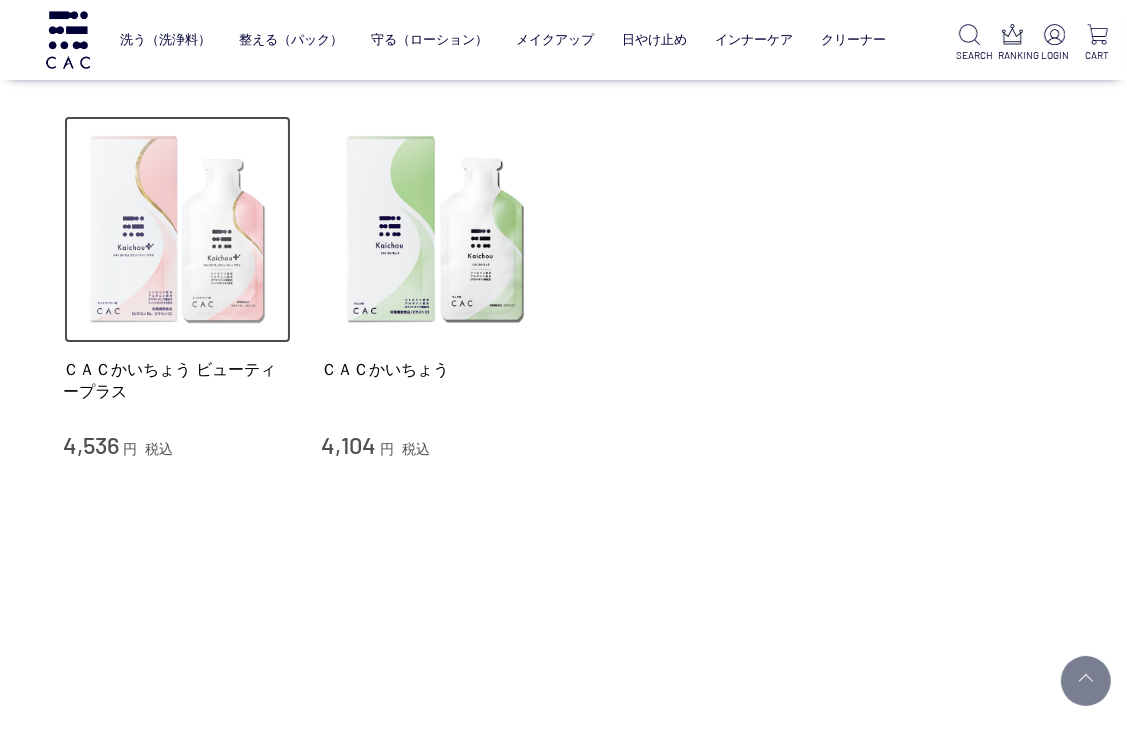 click at bounding box center [178, 230] 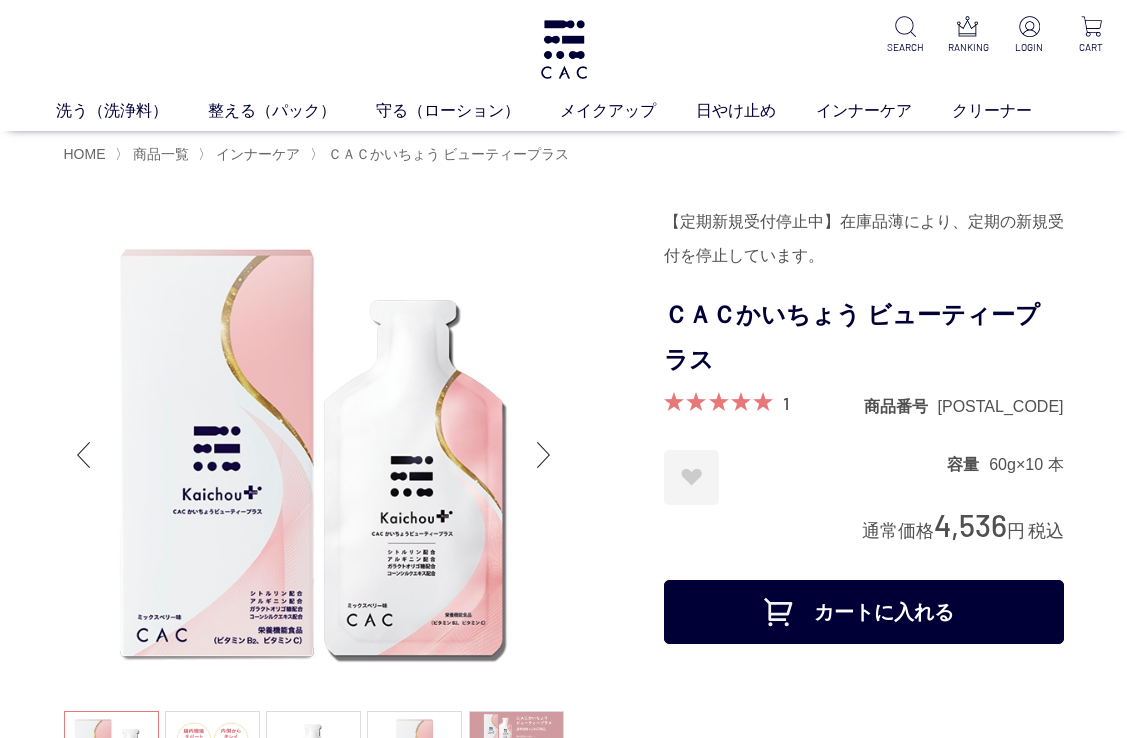 scroll, scrollTop: 0, scrollLeft: 0, axis: both 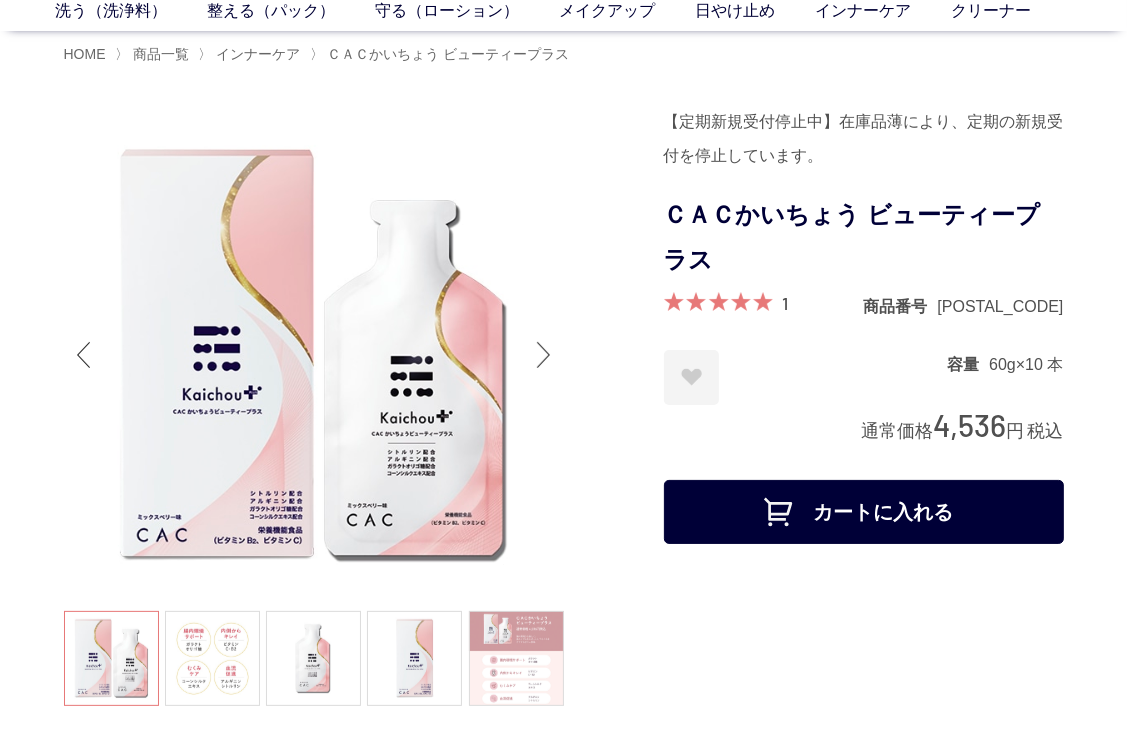 click at bounding box center (544, 355) 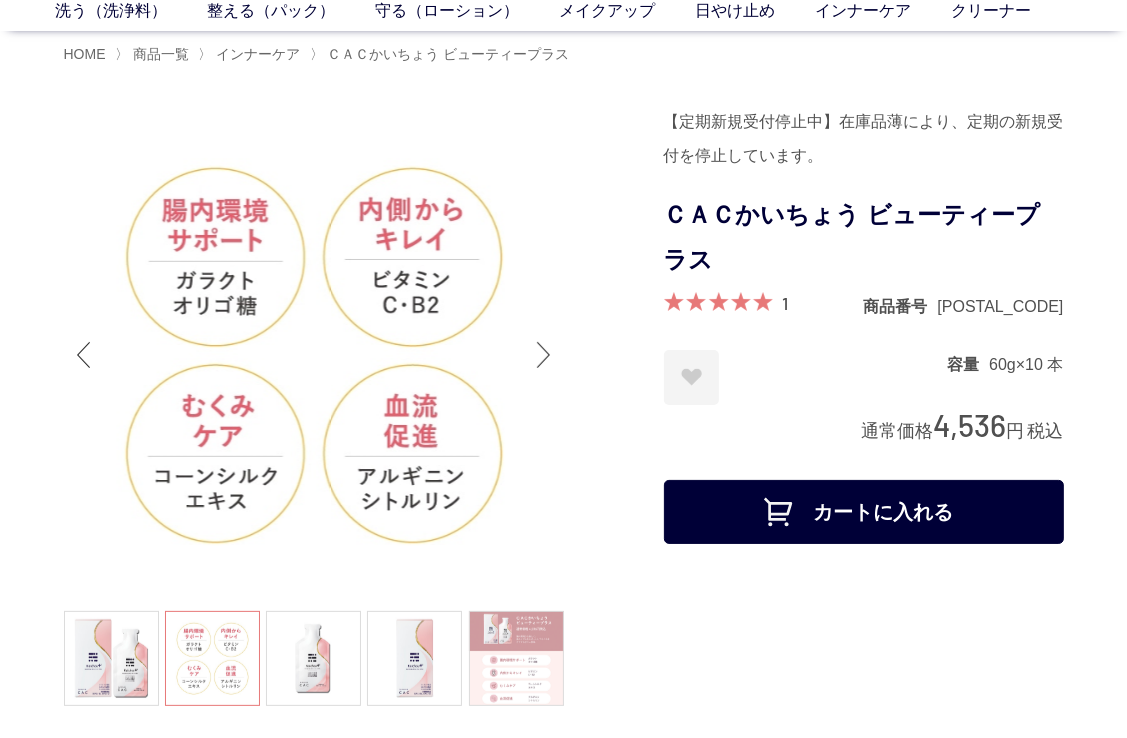 click at bounding box center (544, 355) 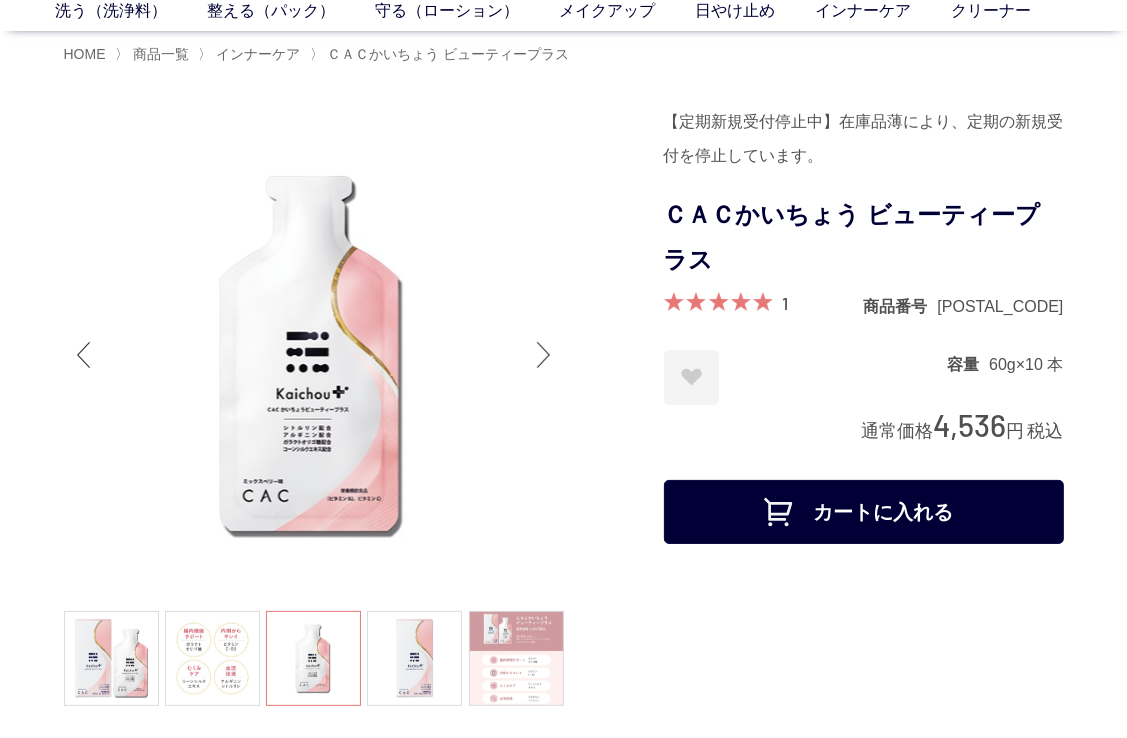 click at bounding box center (544, 355) 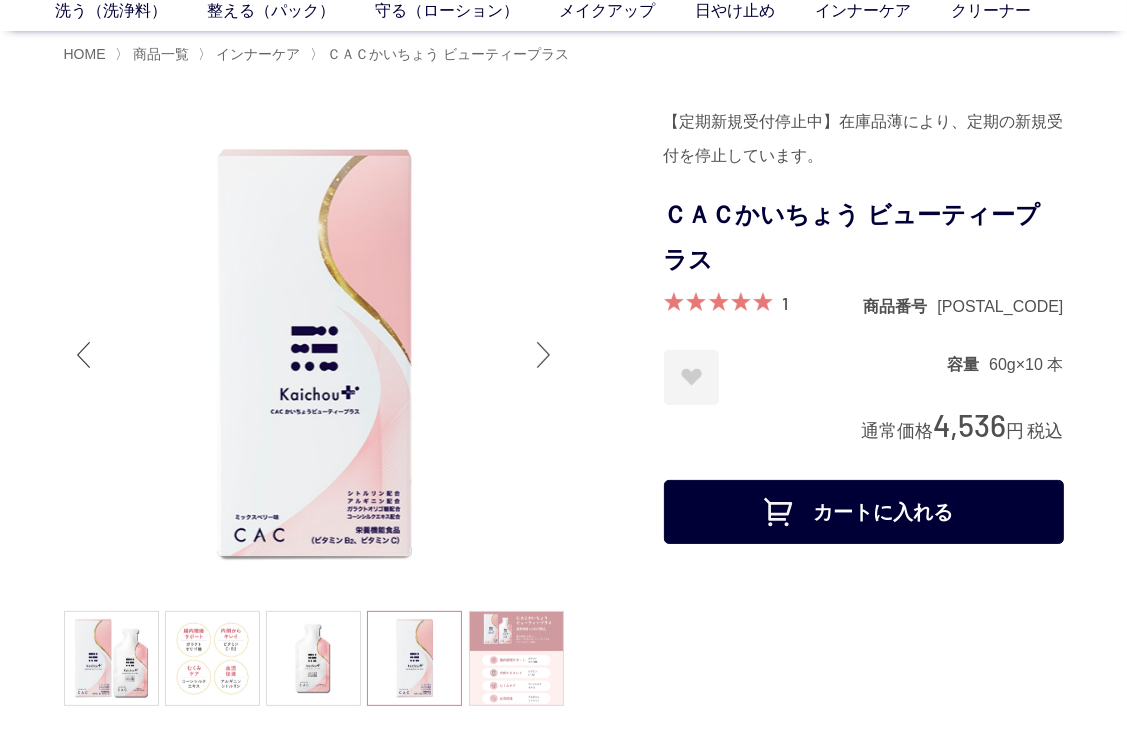 click at bounding box center (544, 355) 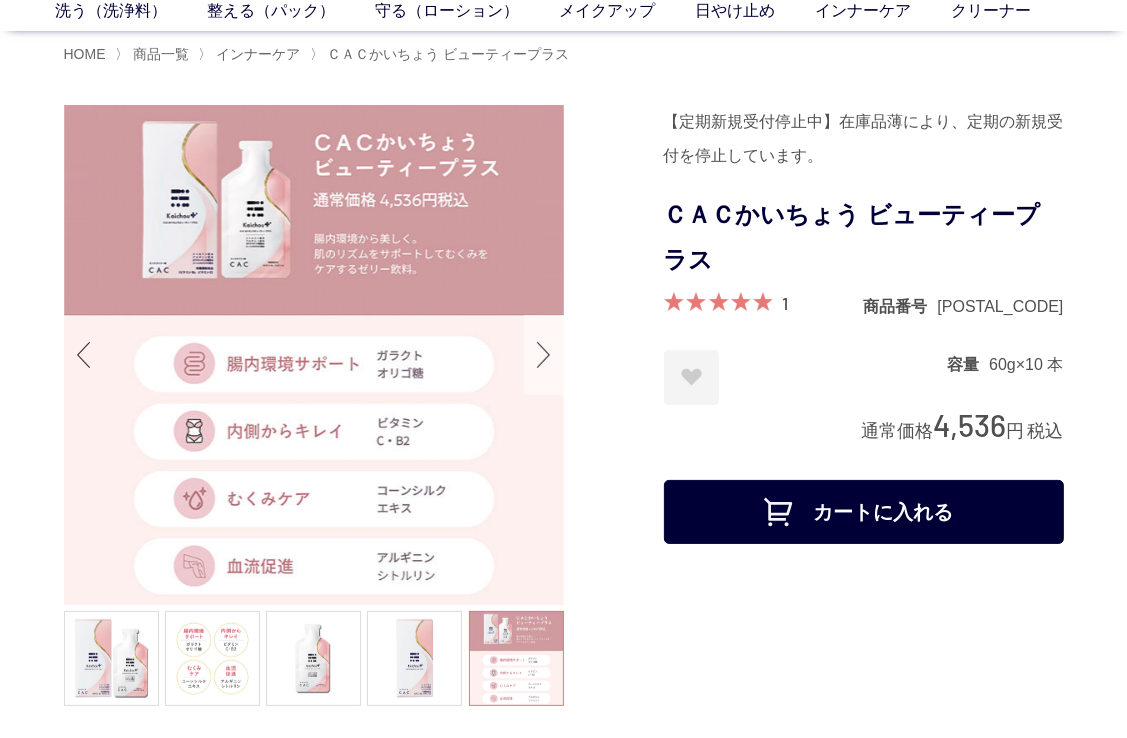 click at bounding box center [544, 355] 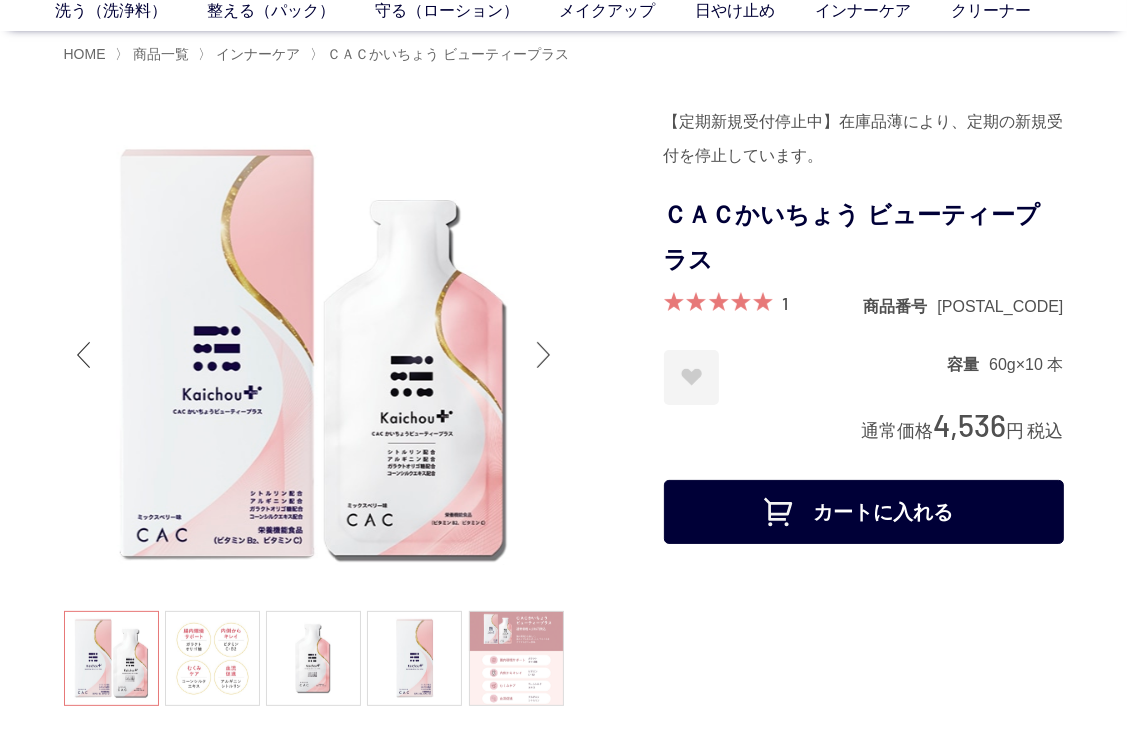 click at bounding box center (544, 355) 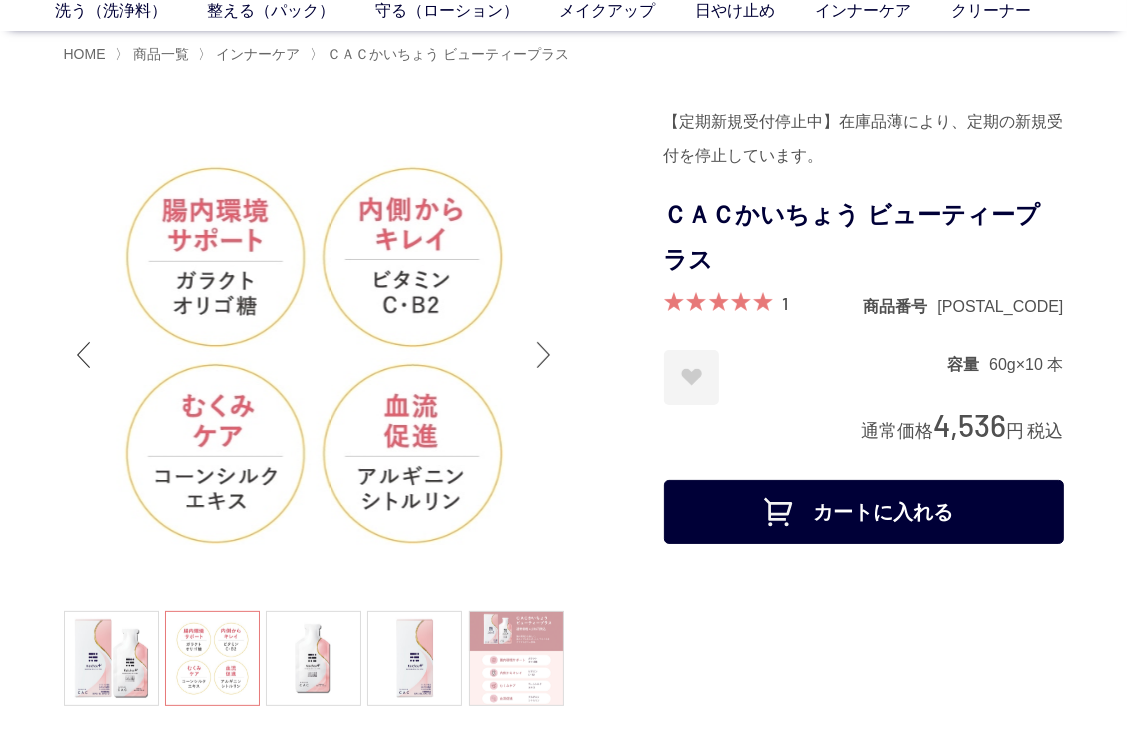 click at bounding box center (544, 355) 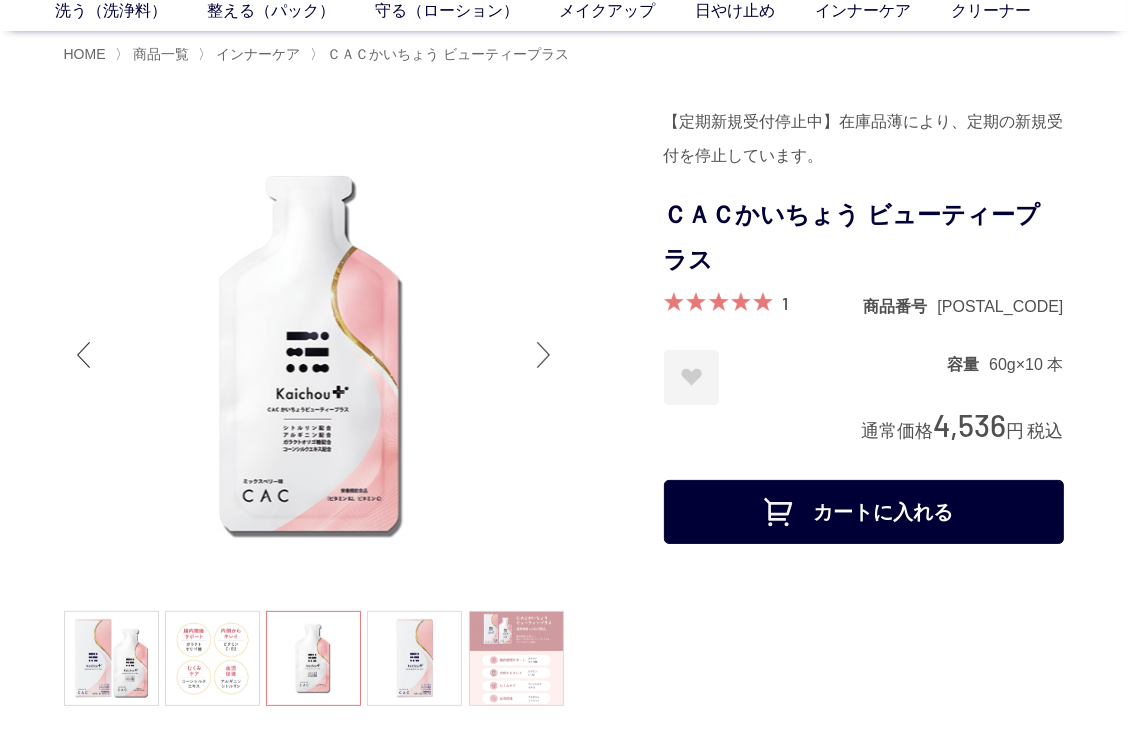 click at bounding box center (544, 355) 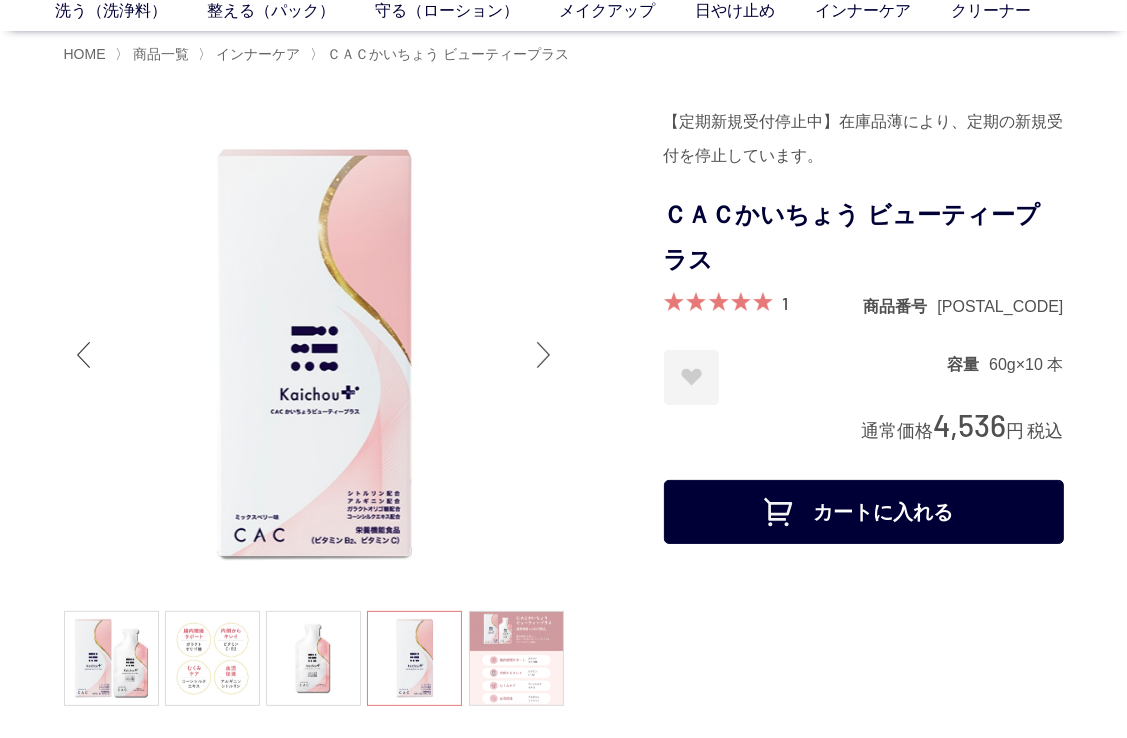 click at bounding box center [314, 355] 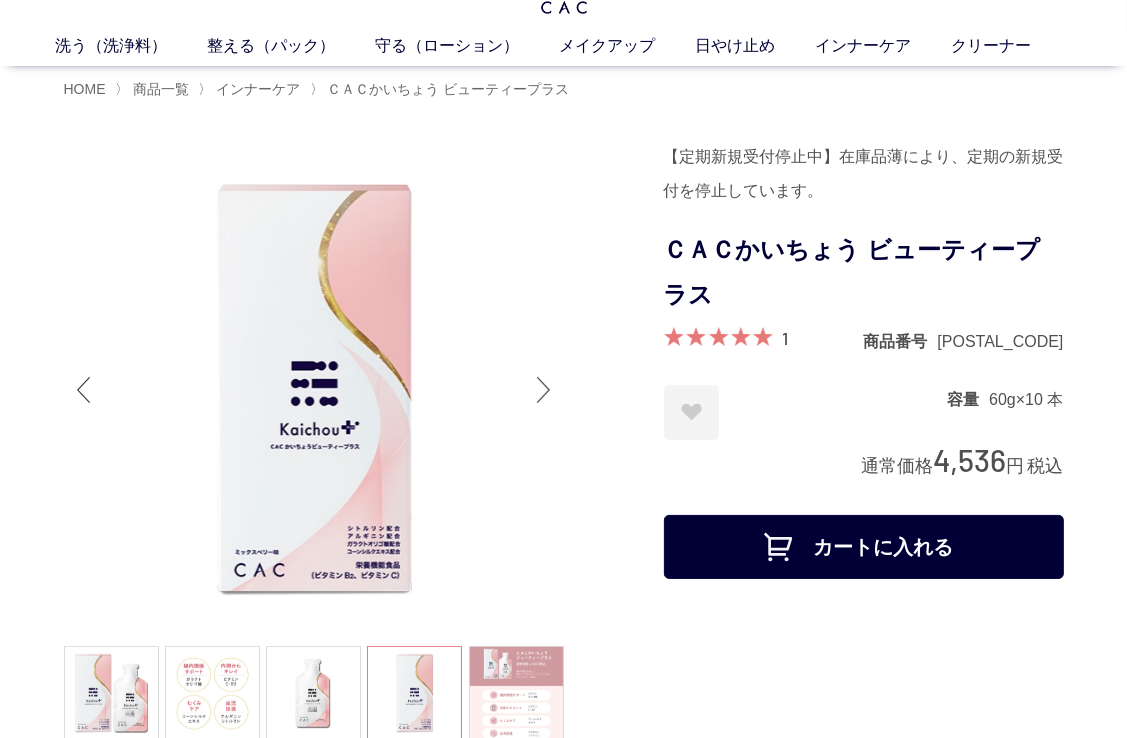 scroll, scrollTop: 100, scrollLeft: 0, axis: vertical 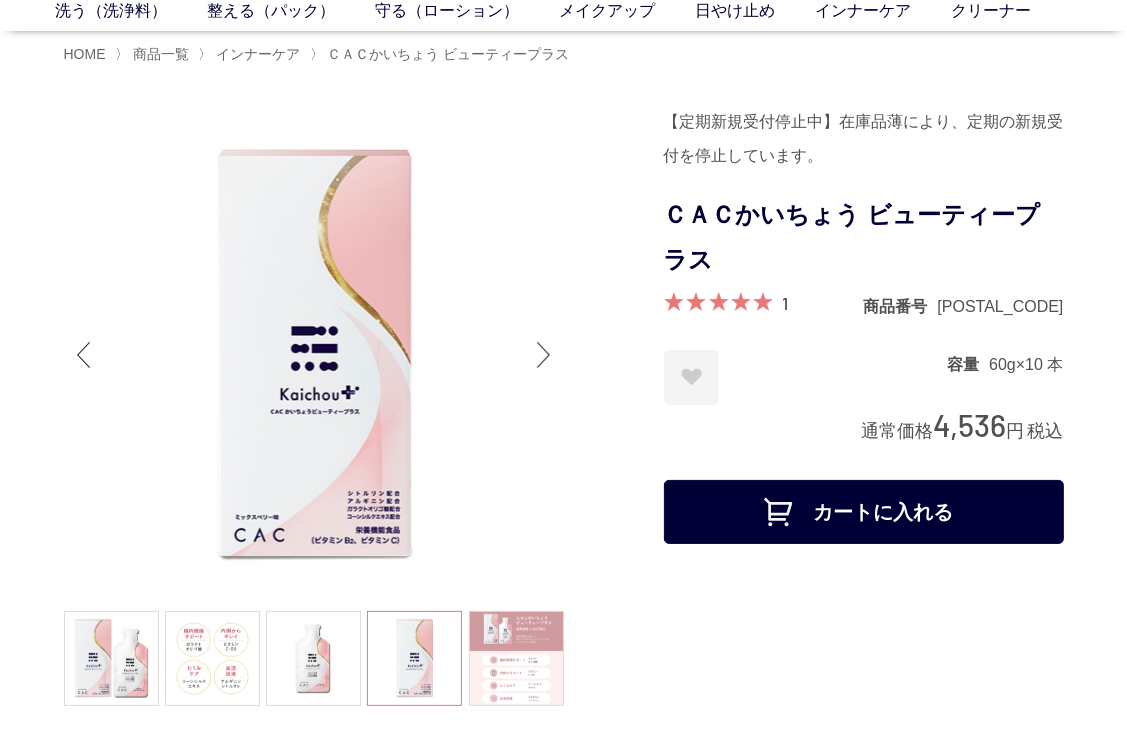 click at bounding box center (544, 355) 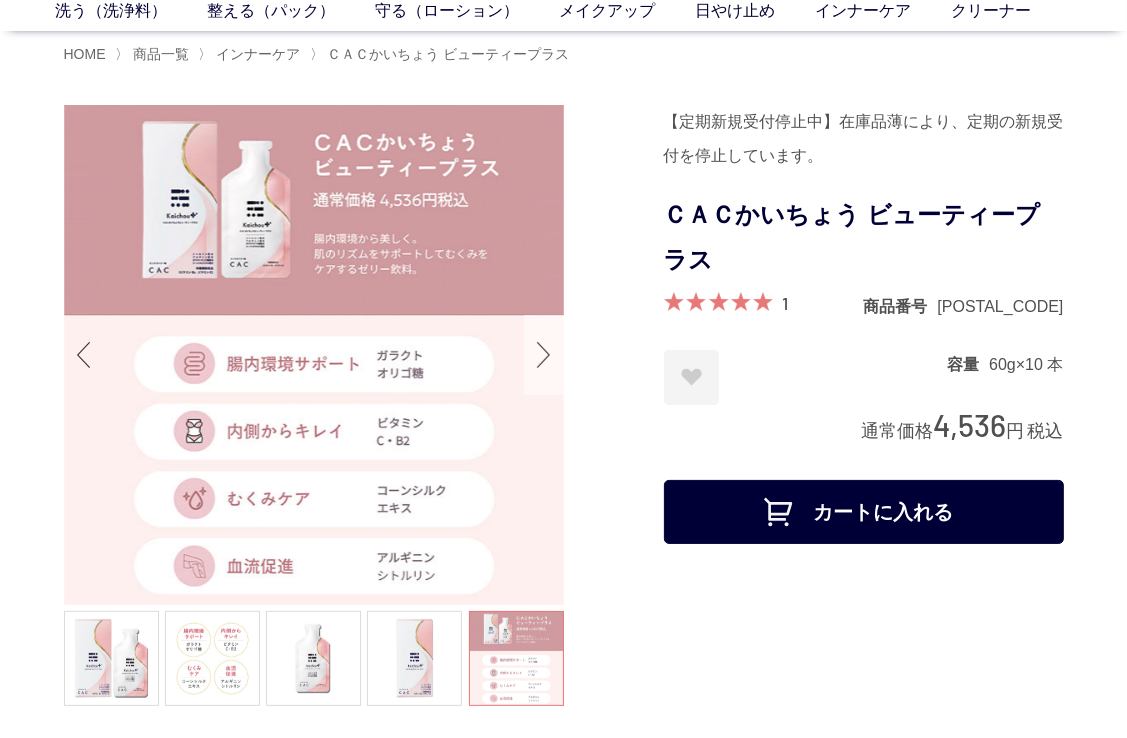 click at bounding box center (544, 355) 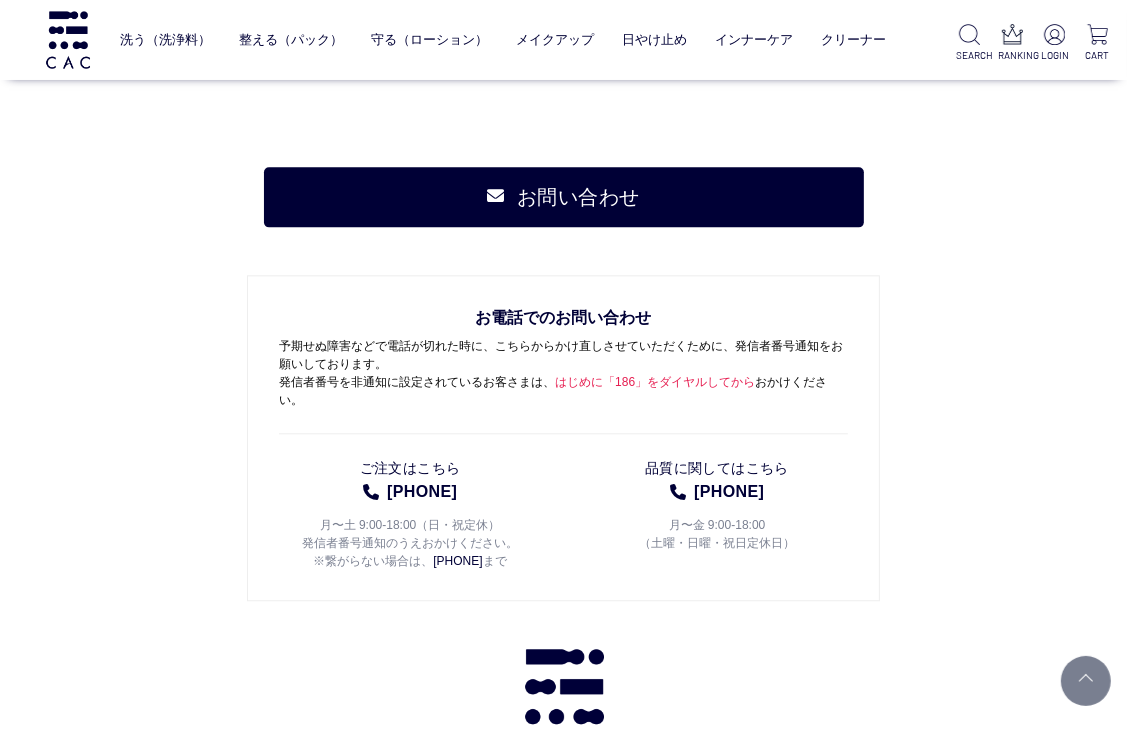 scroll, scrollTop: 9101, scrollLeft: 0, axis: vertical 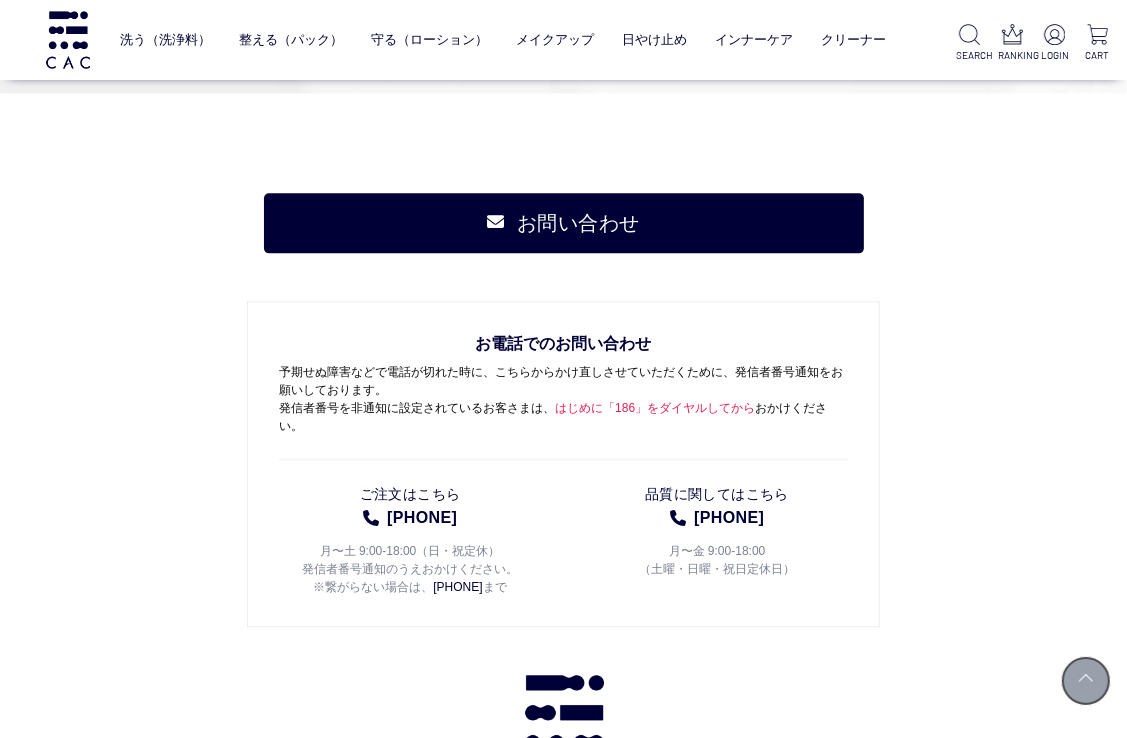 click at bounding box center [1086, 681] 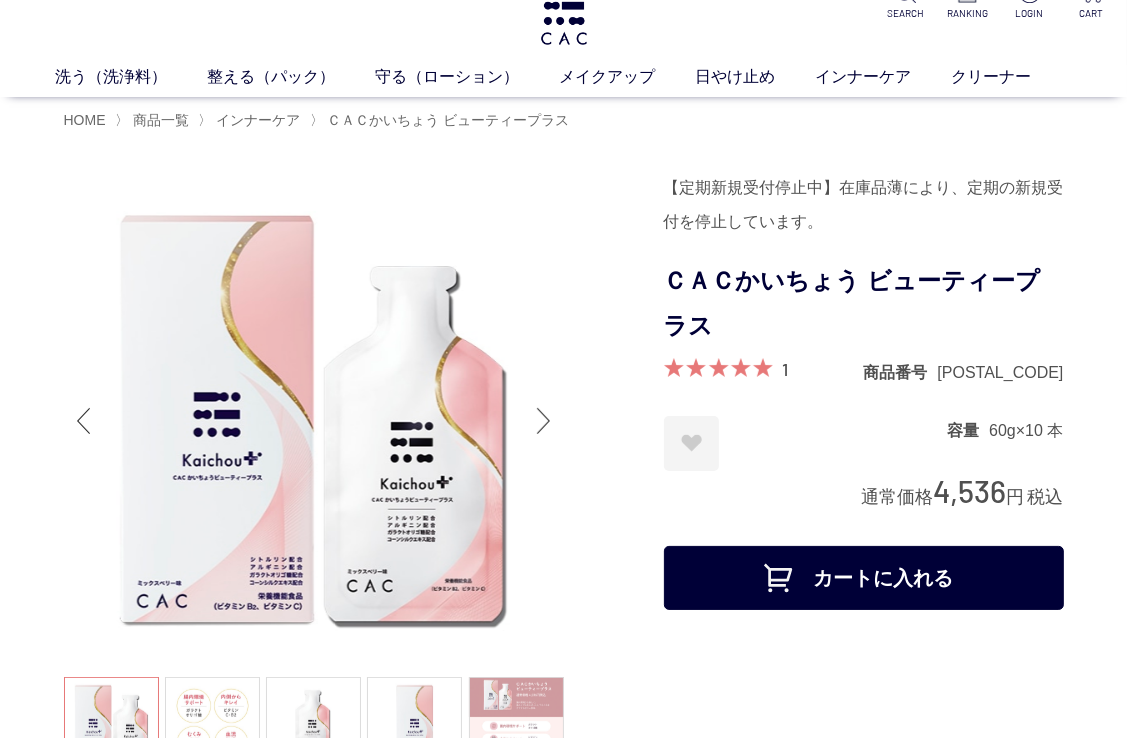 scroll, scrollTop: 0, scrollLeft: 0, axis: both 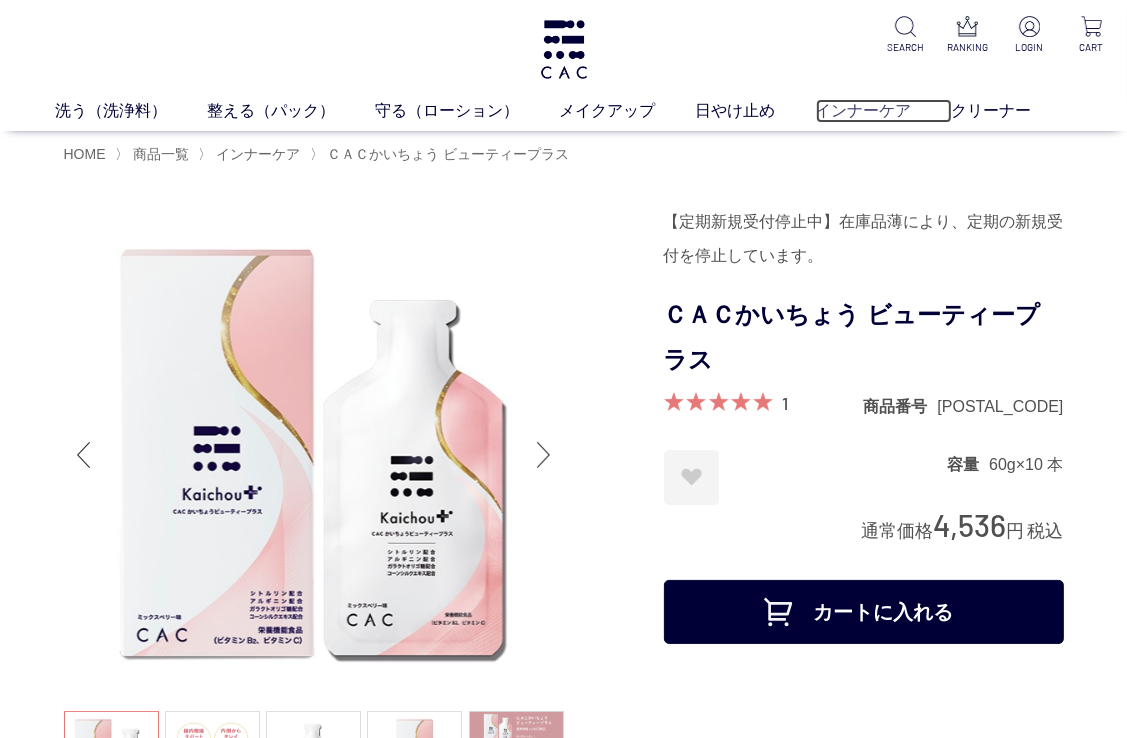click on "インナーケア" at bounding box center [884, 111] 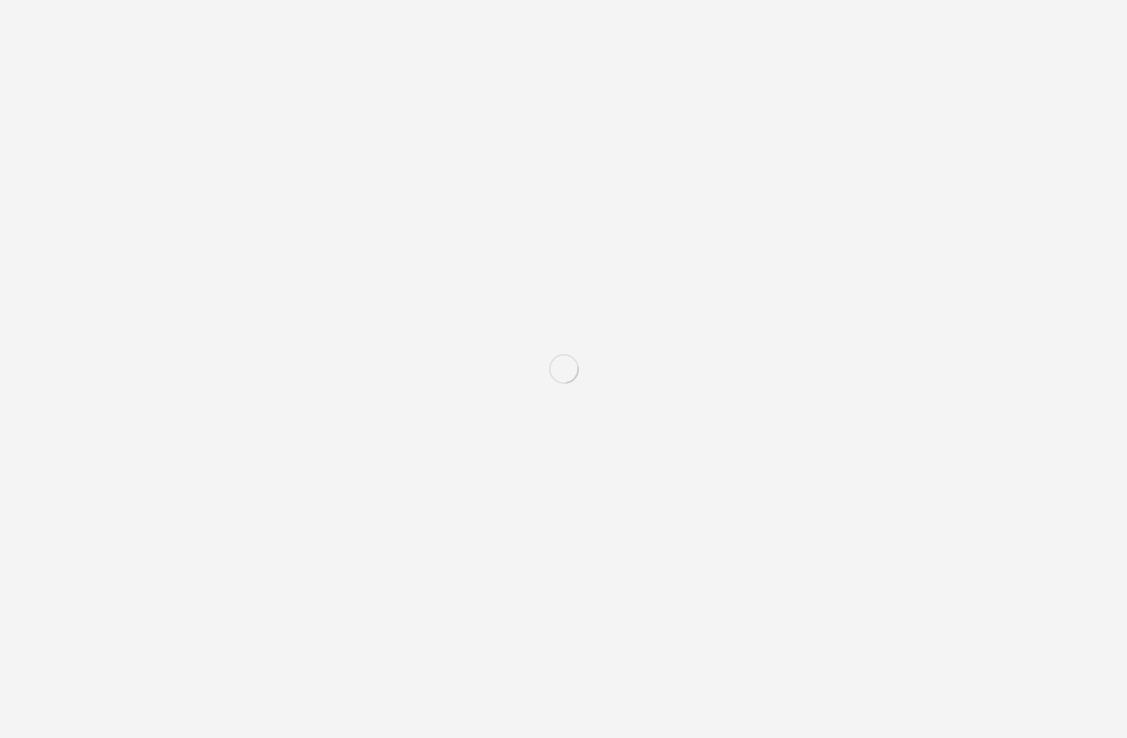 scroll, scrollTop: 0, scrollLeft: 0, axis: both 